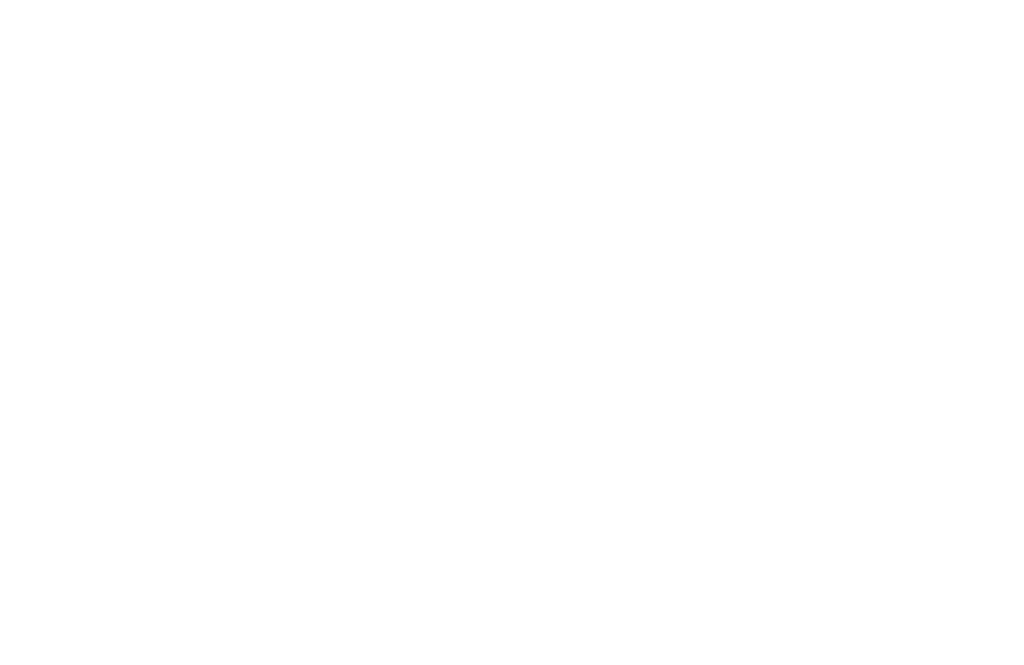 scroll, scrollTop: 0, scrollLeft: 0, axis: both 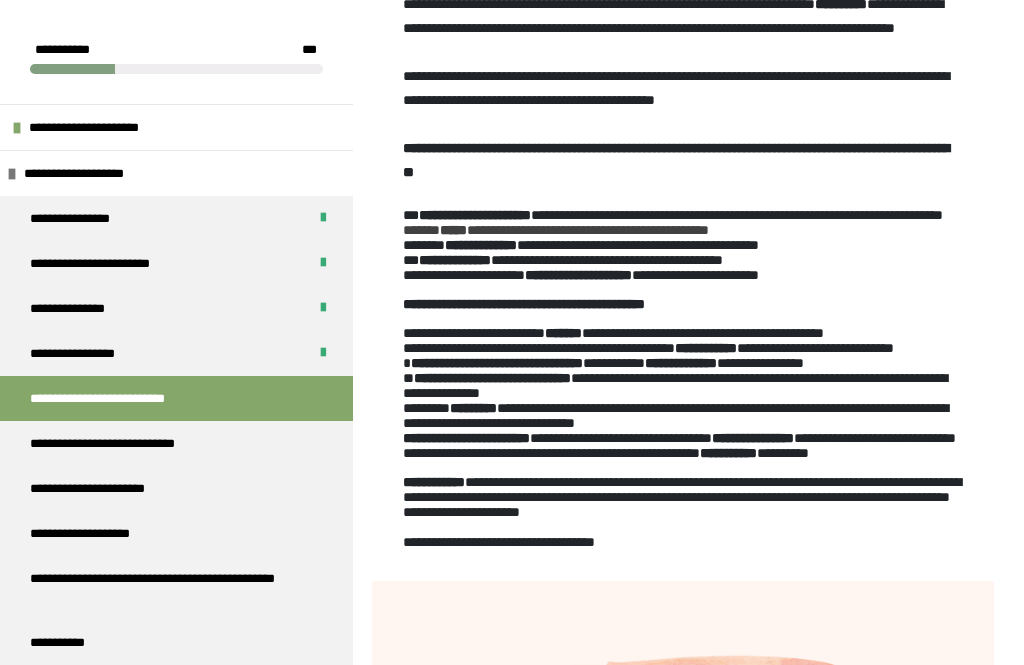 click 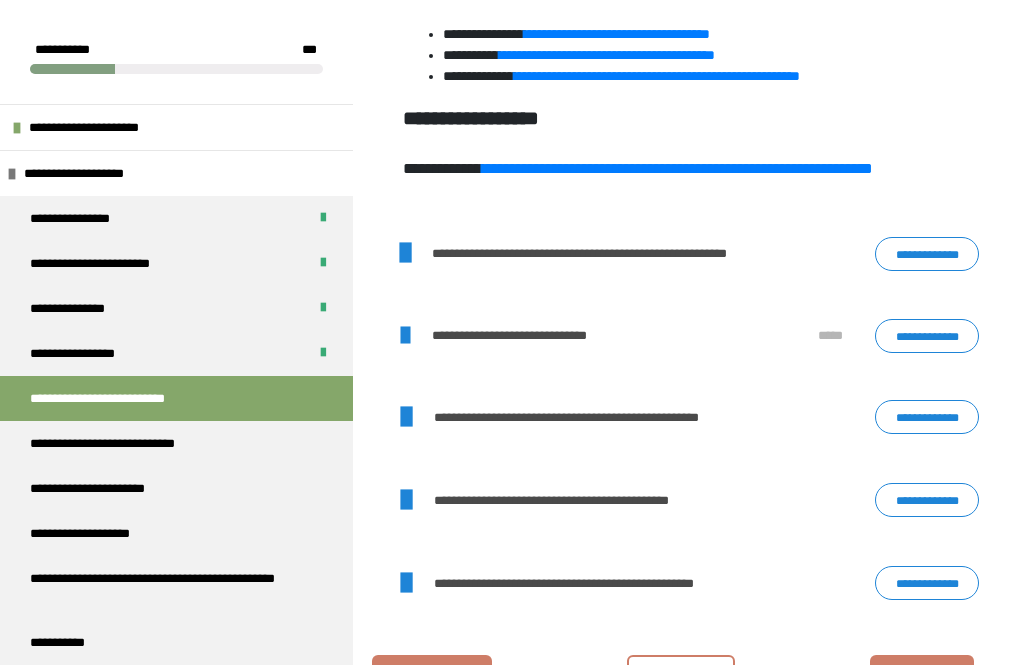 click at bounding box center (683, -234) 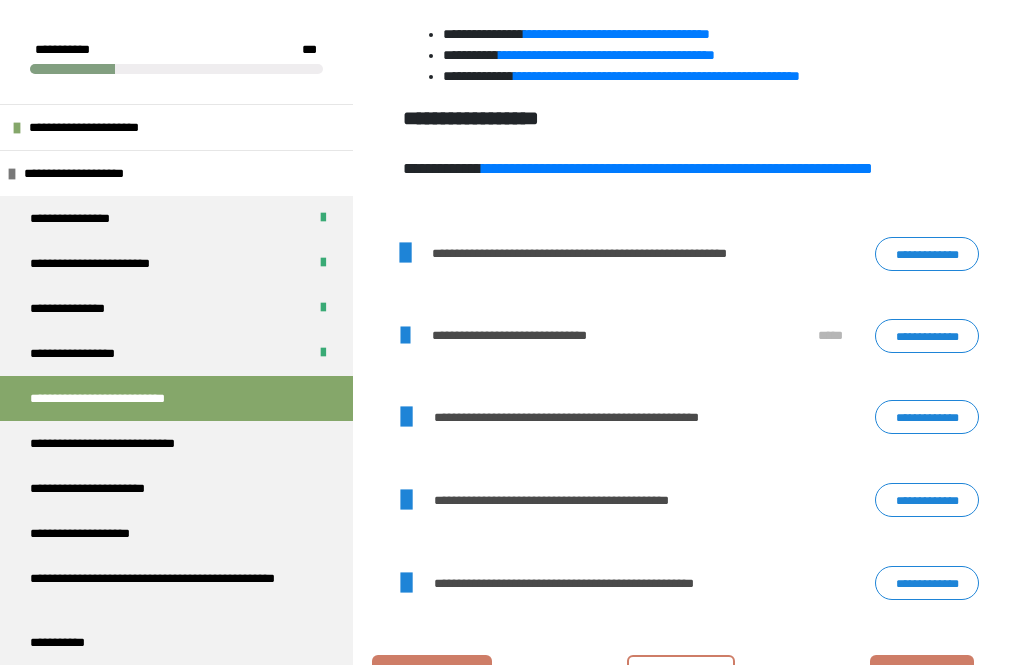click 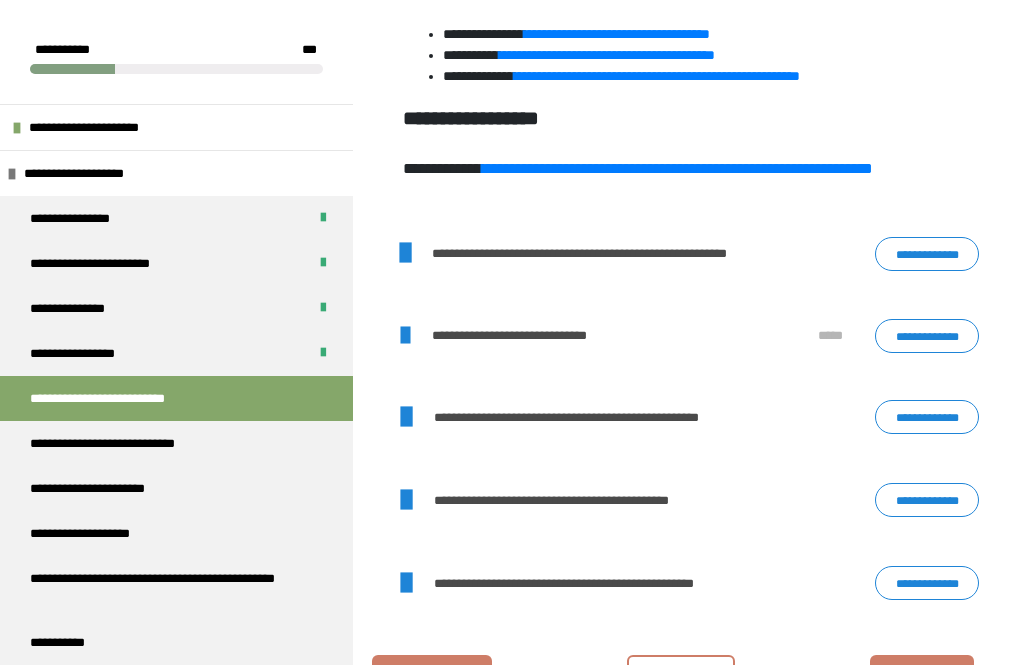 click on "**********" at bounding box center (683, -251) 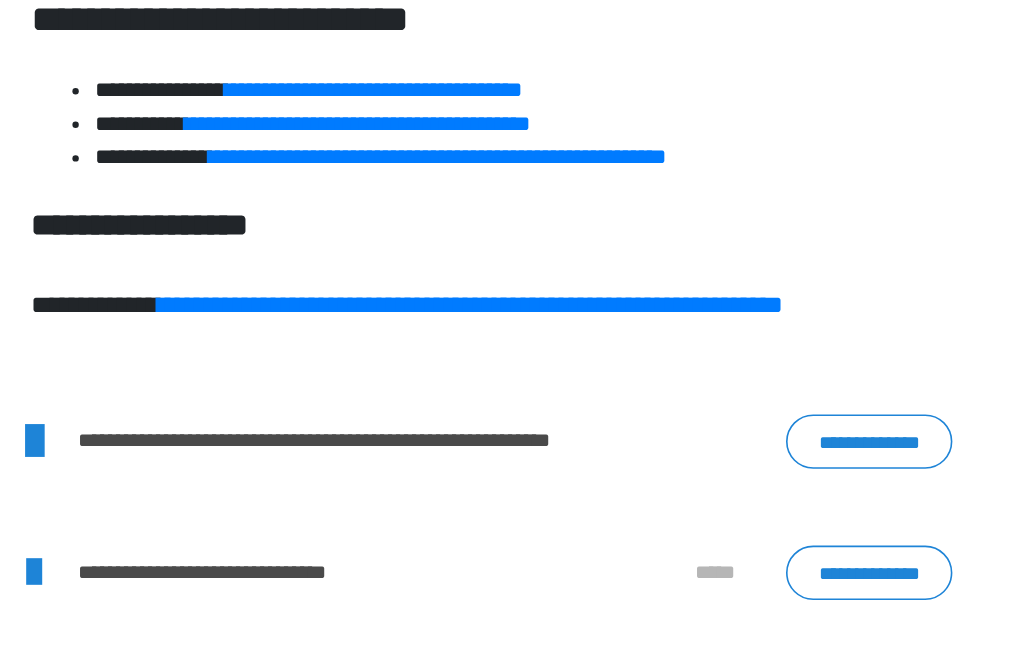 scroll, scrollTop: 1376, scrollLeft: 0, axis: vertical 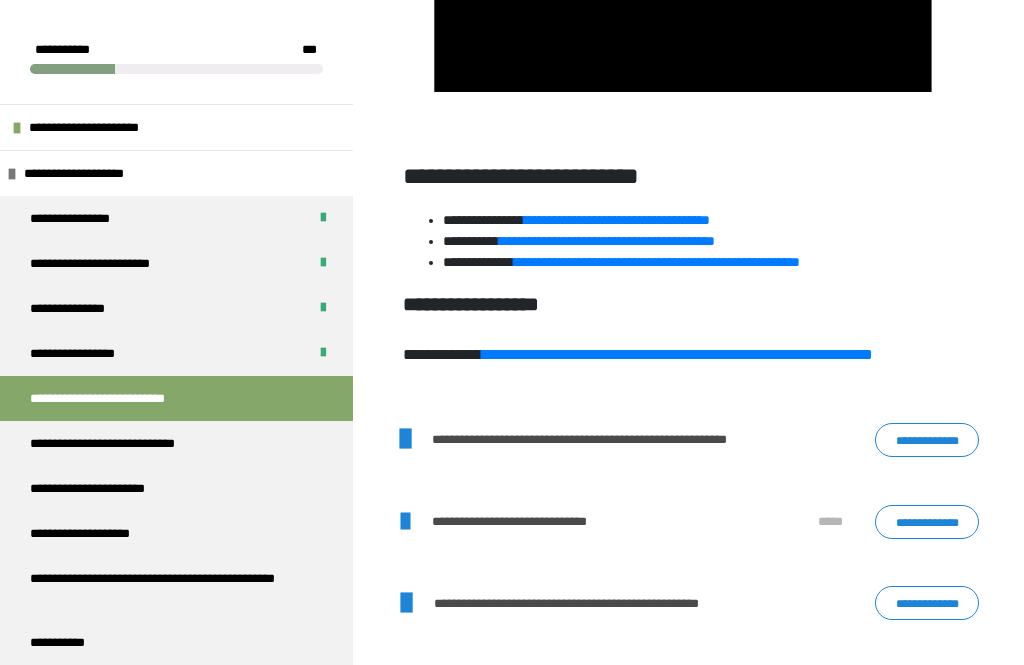 click at bounding box center [683, -48] 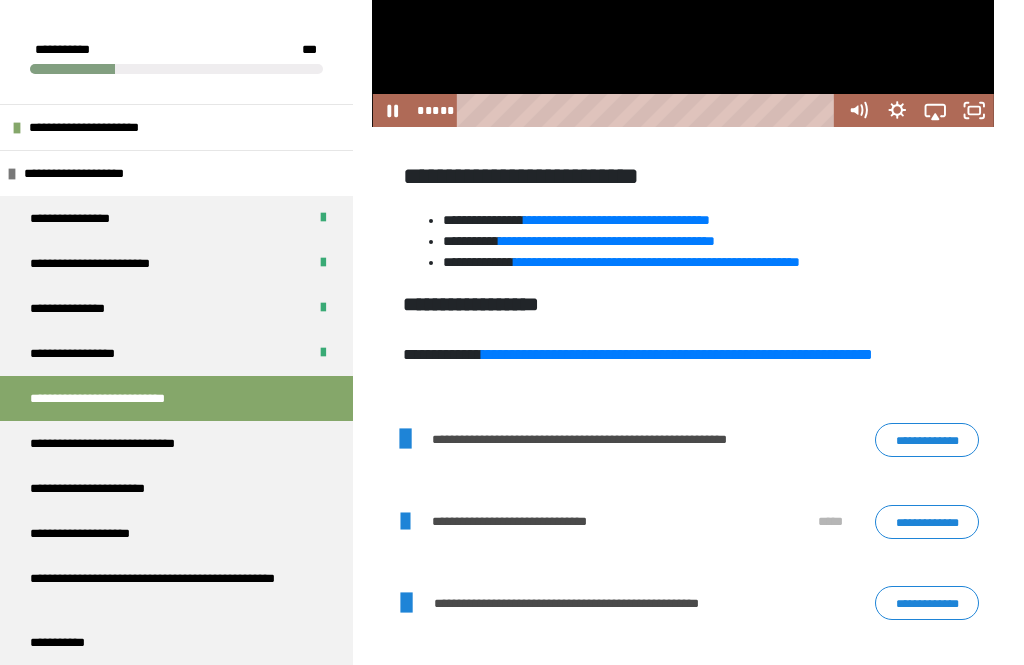 click 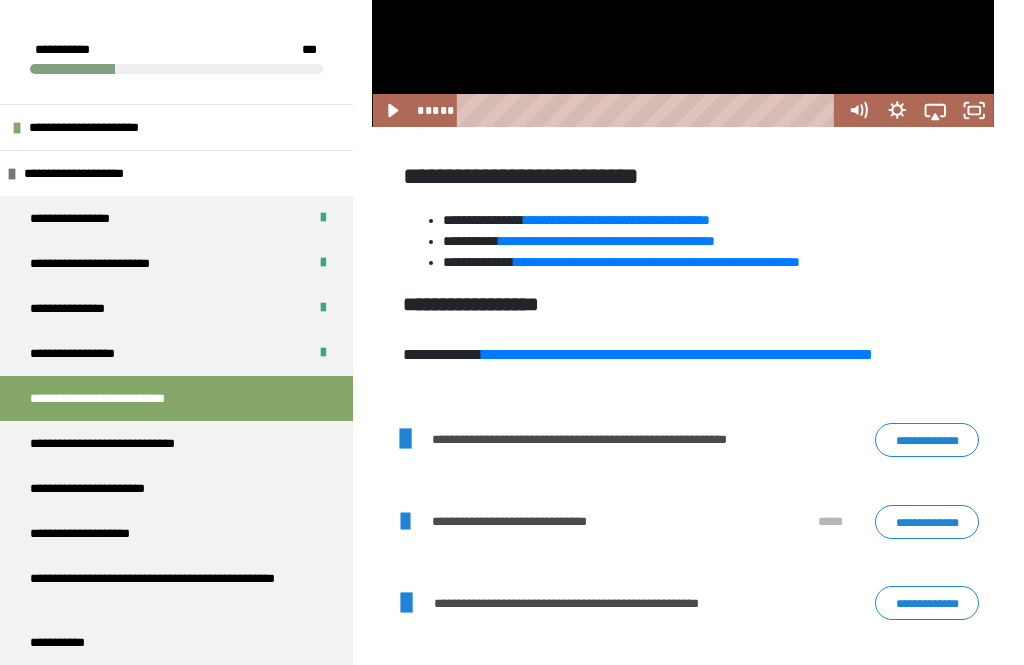 click 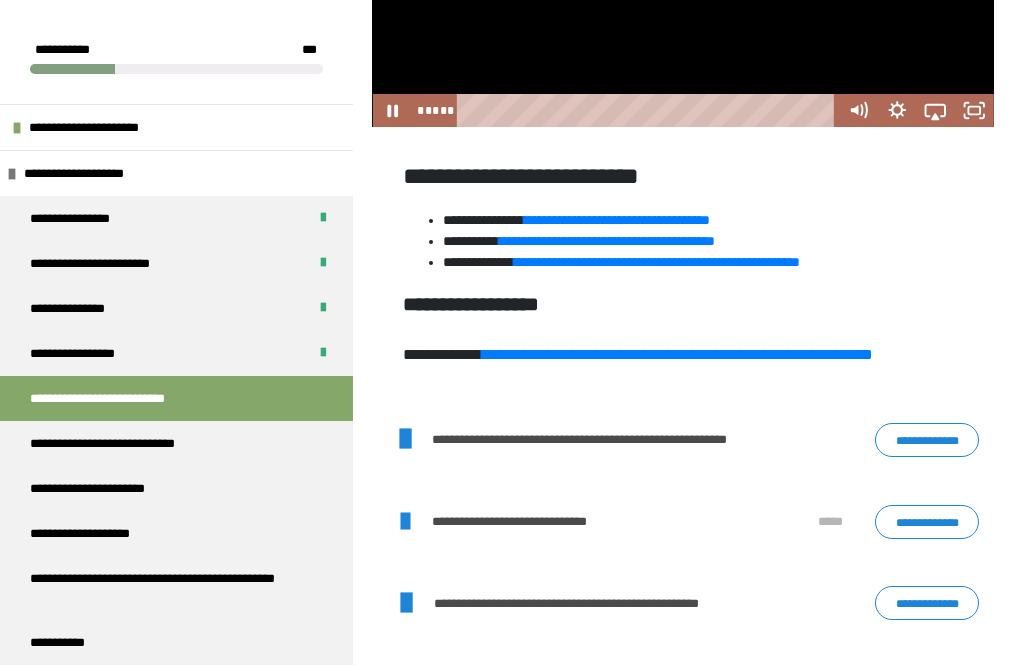 click at bounding box center [683, -48] 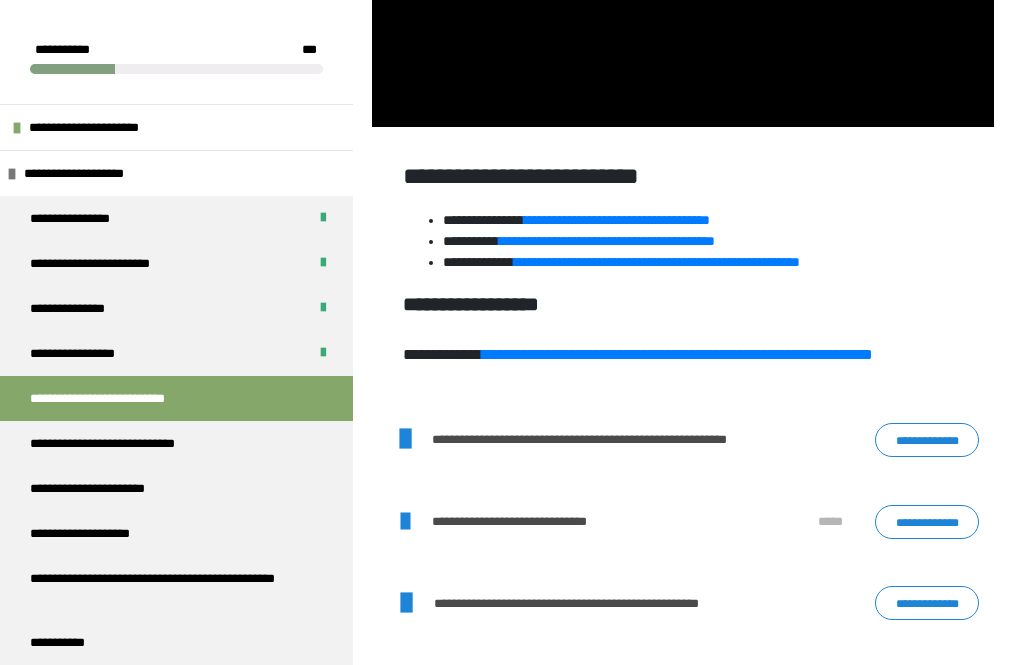 click at bounding box center (683, -48) 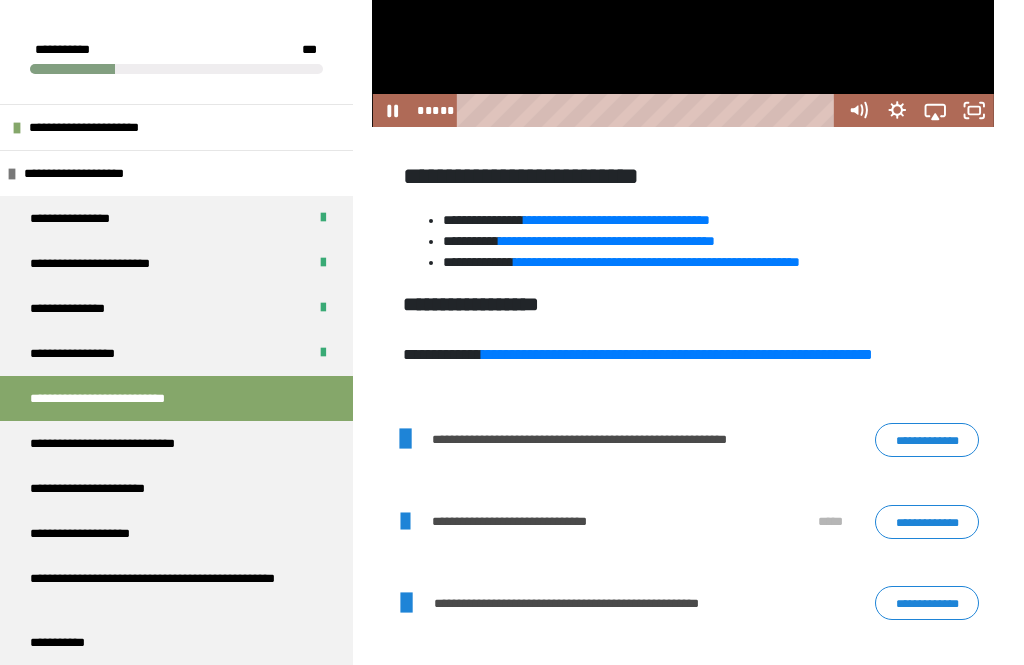 click on "**" 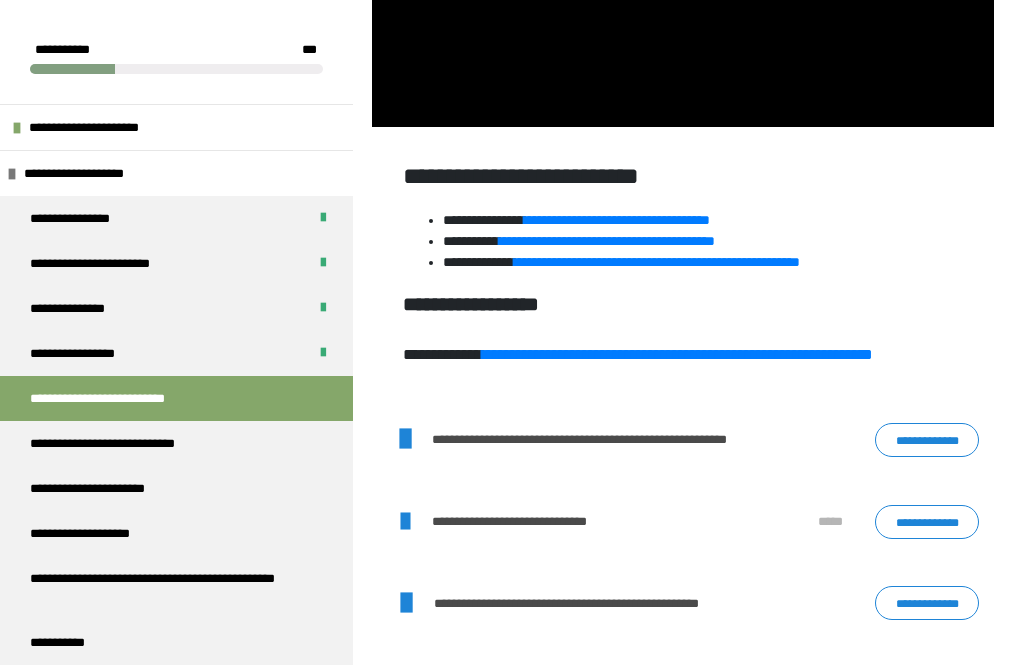 click at bounding box center (683, -48) 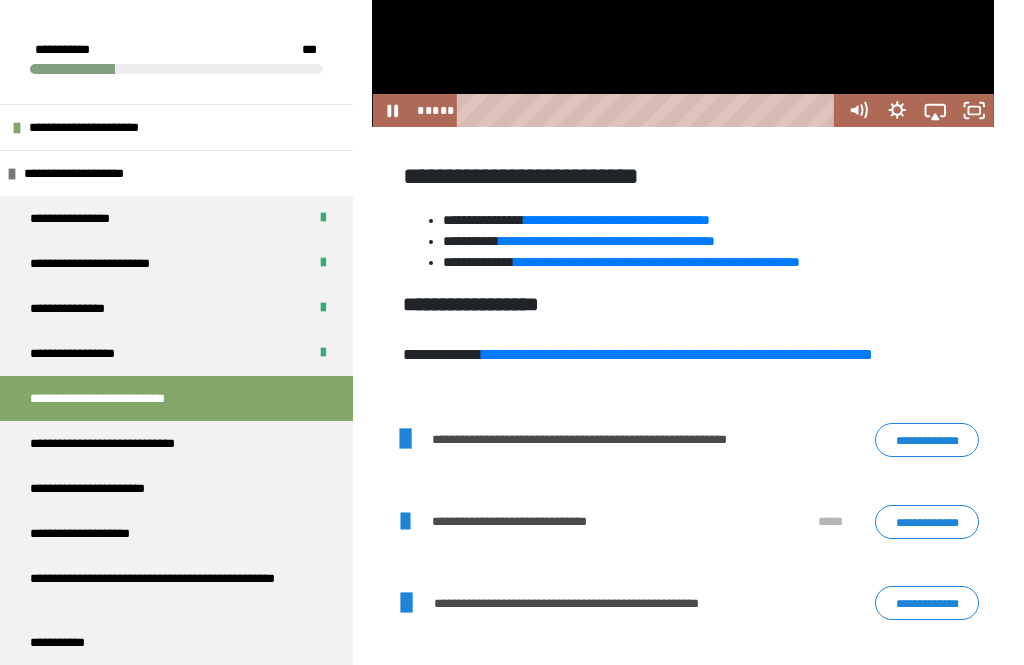 click on "**" 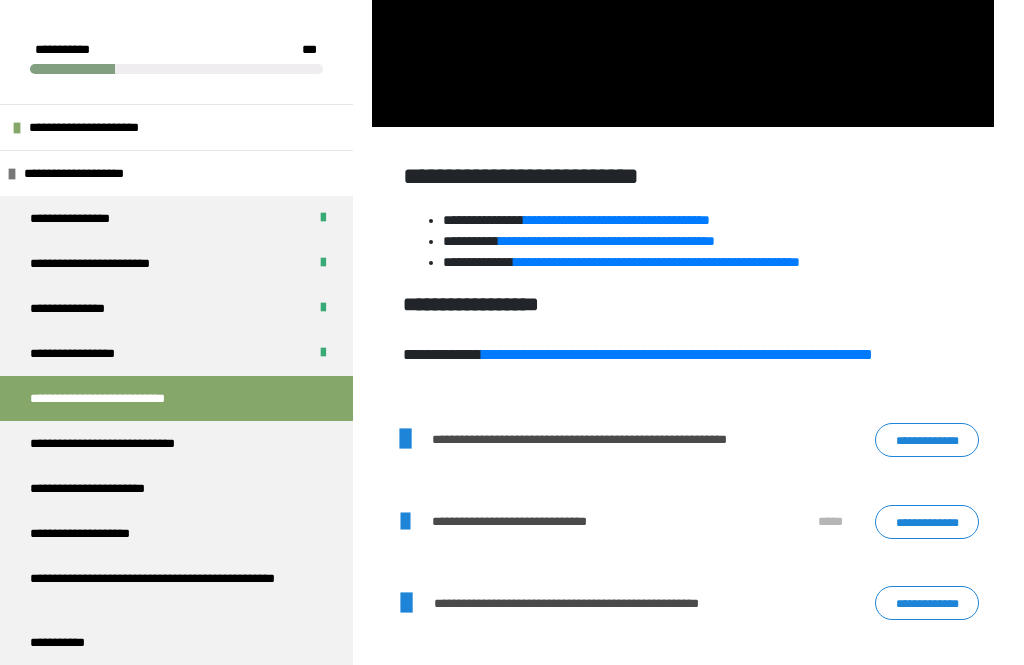 click at bounding box center [683, -48] 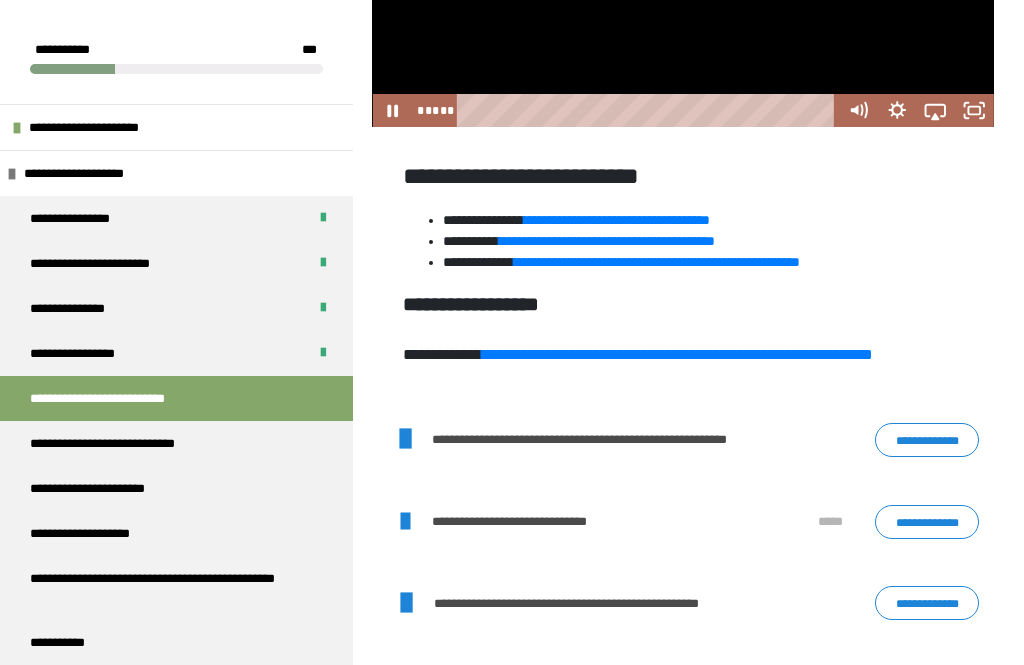 click 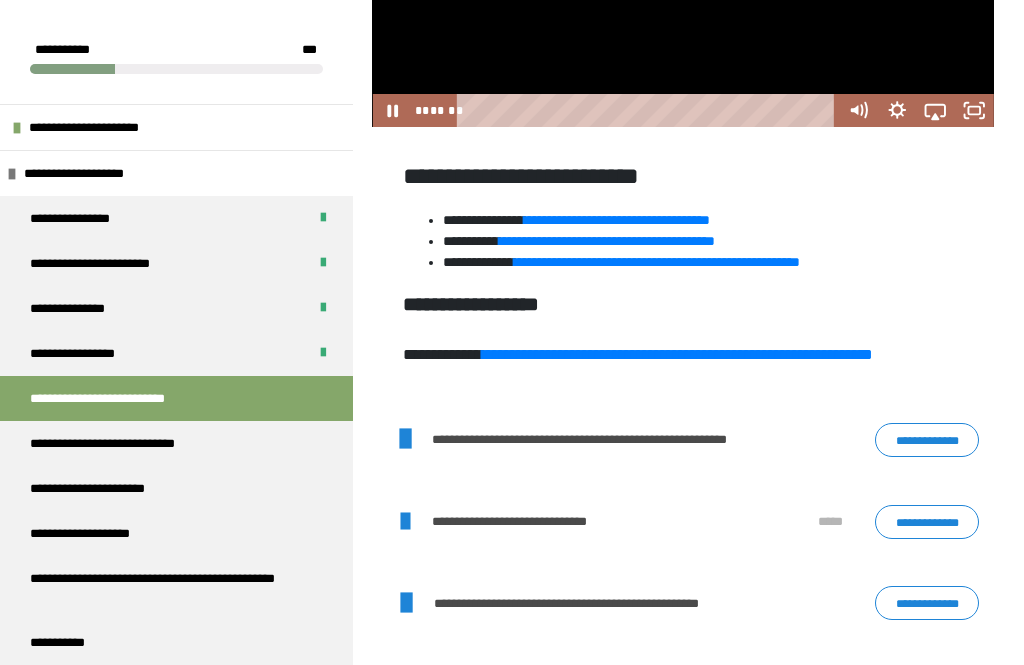 click on "**" 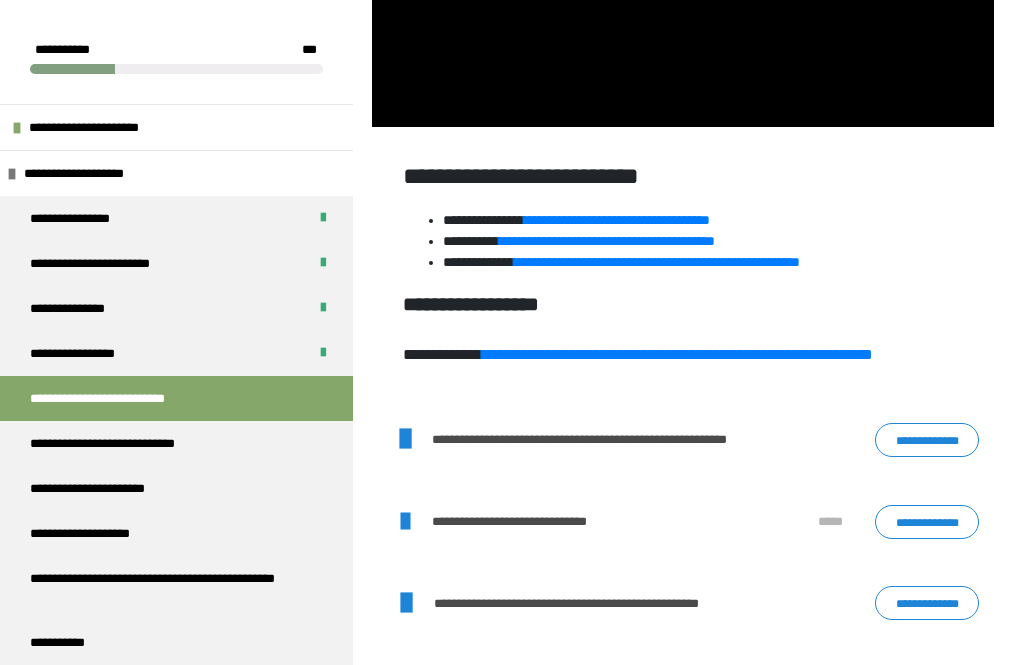 click at bounding box center (683, -48) 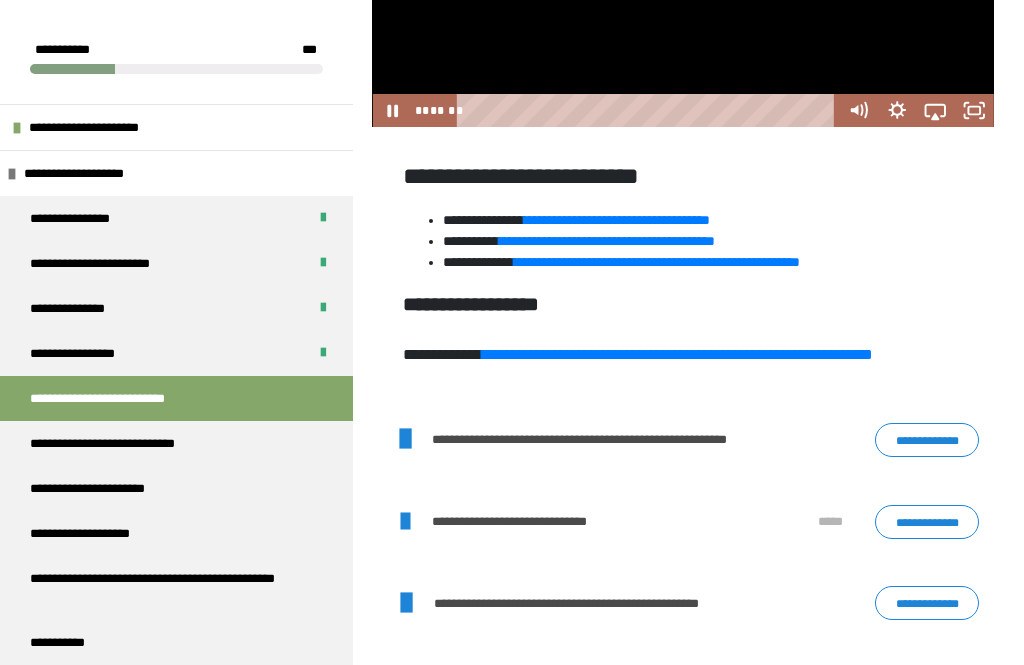 click 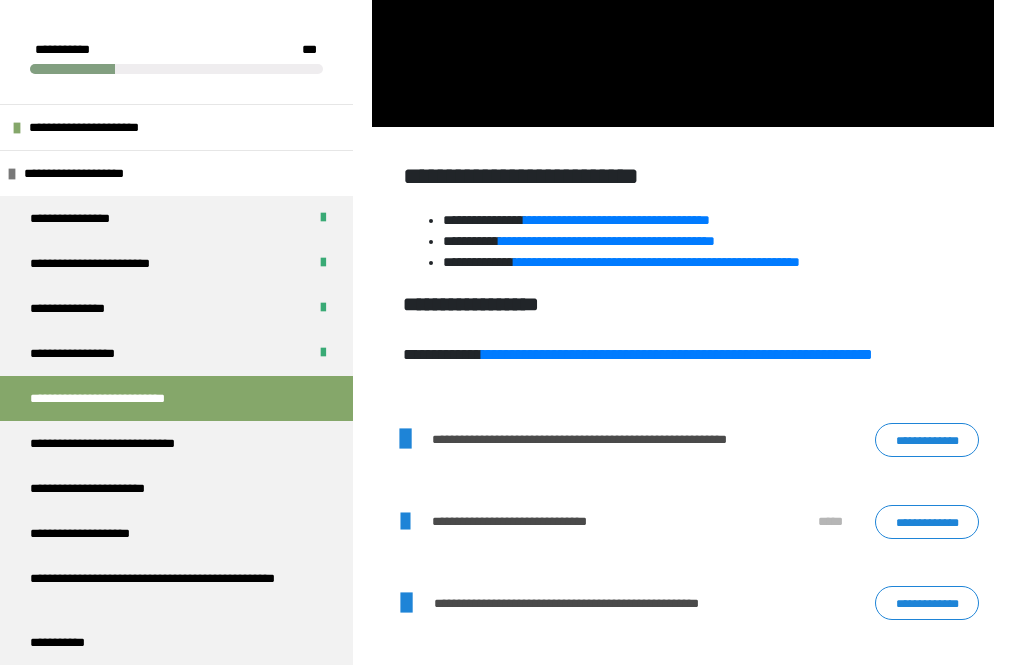 click at bounding box center [683, -48] 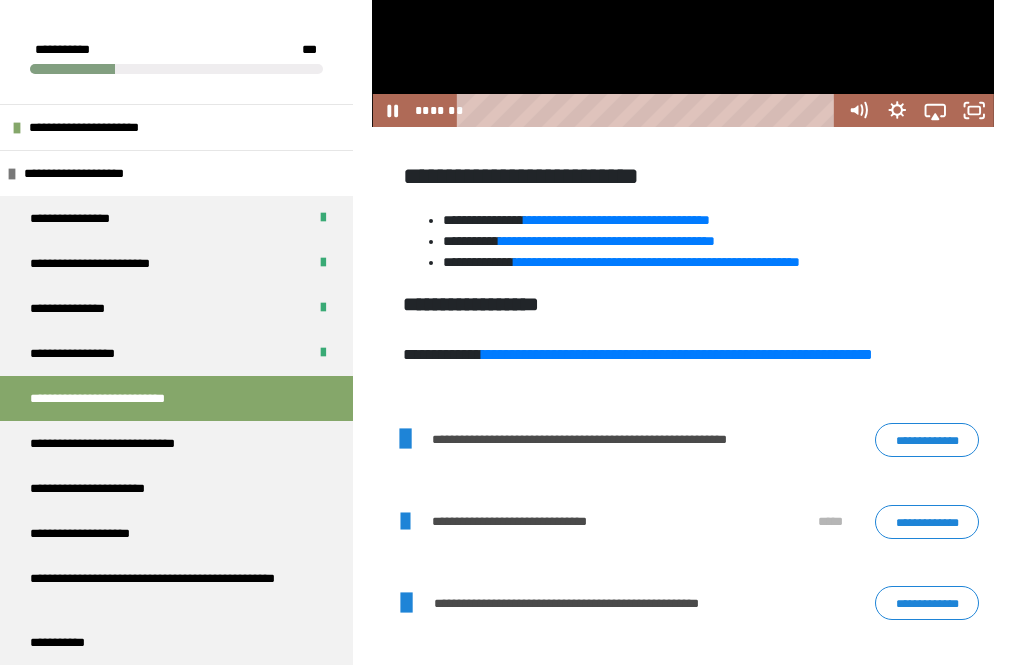click 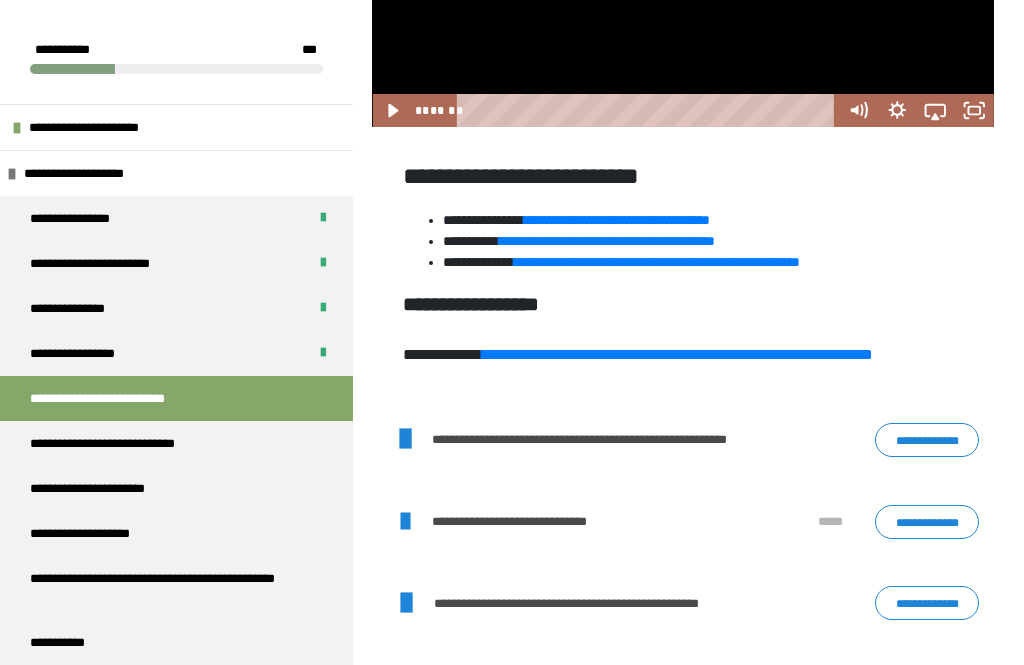 click 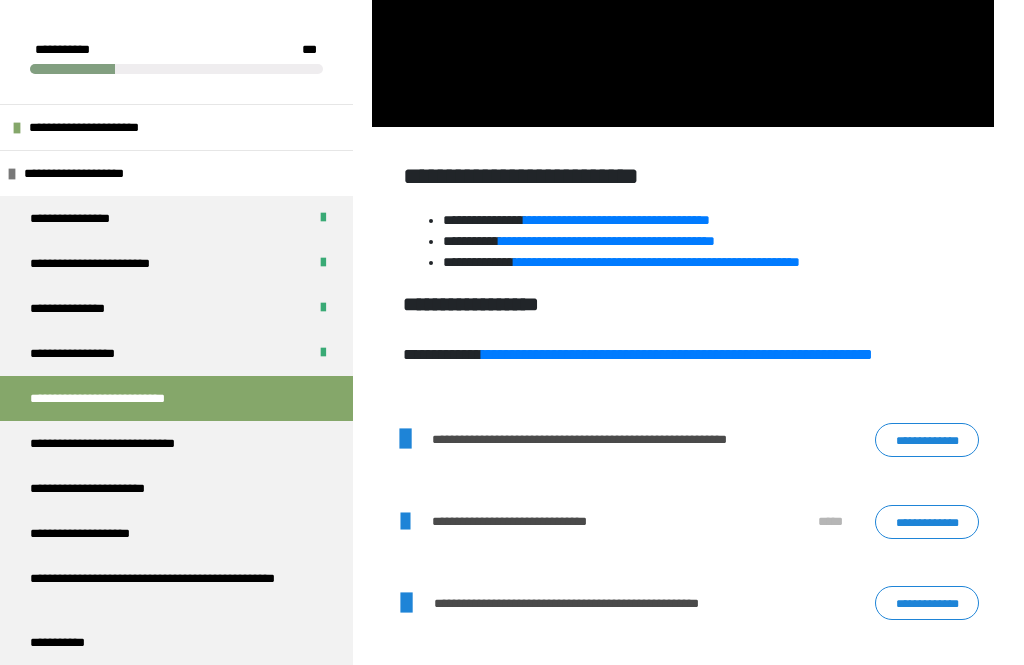 click at bounding box center (683, -48) 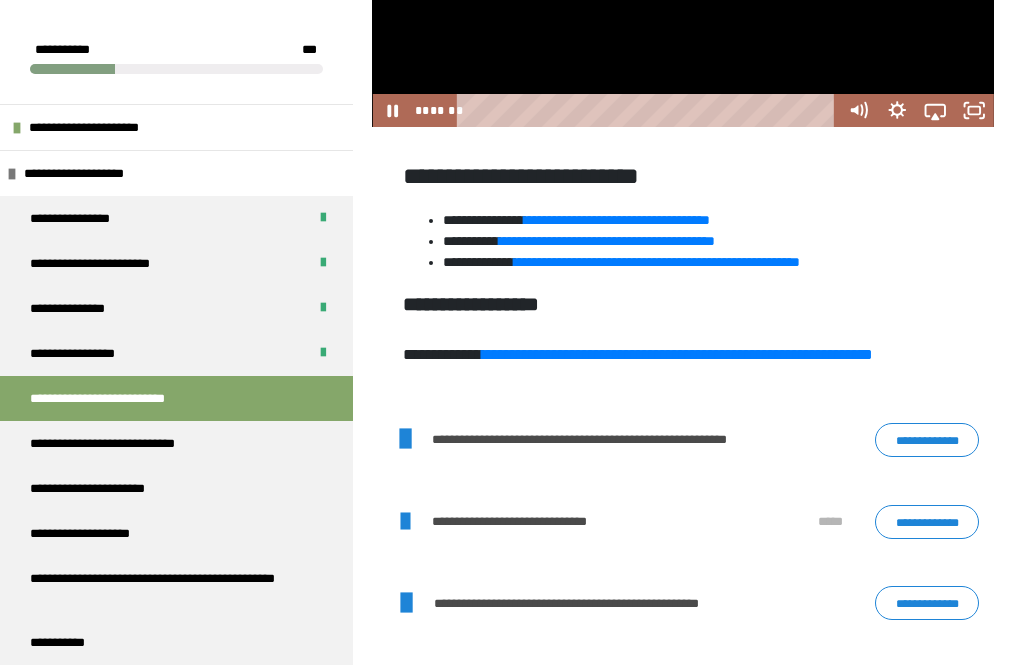click 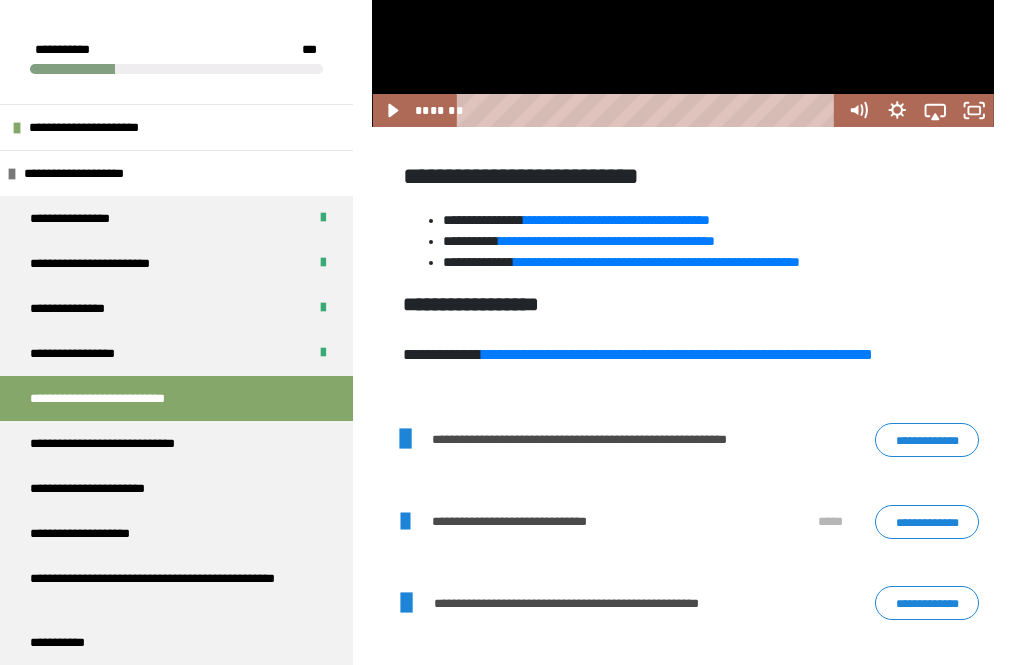 click 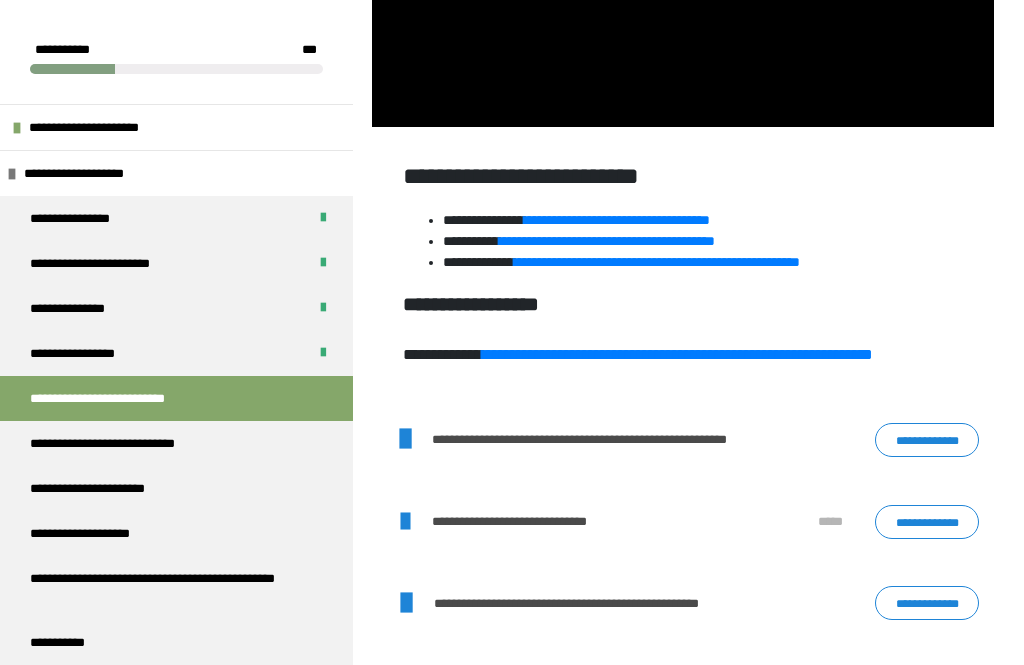 click at bounding box center (683, -48) 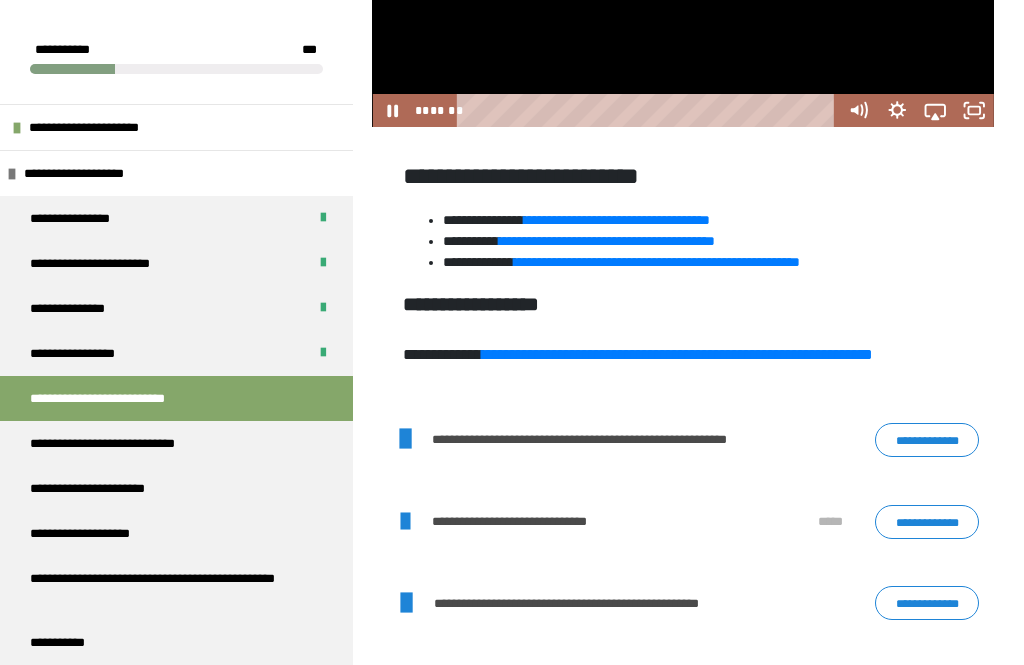 click 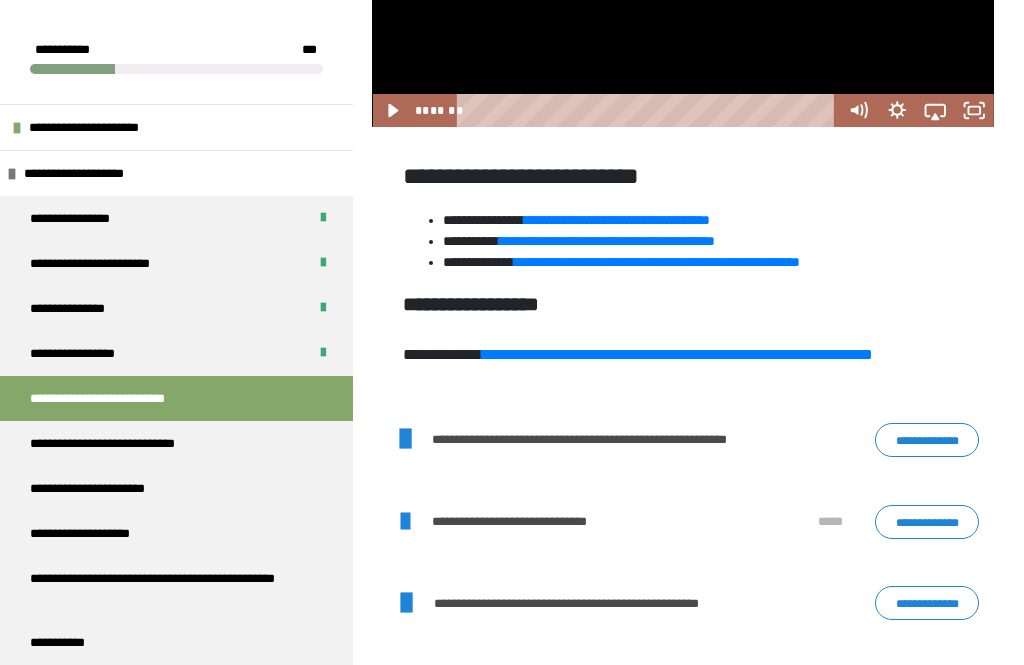click 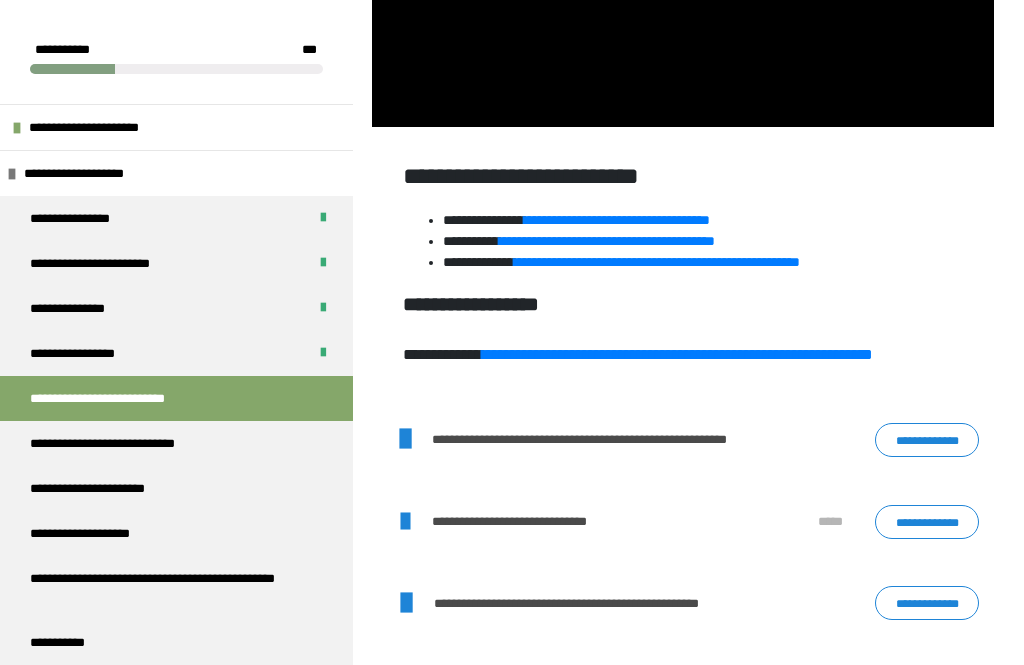 click at bounding box center (683, -48) 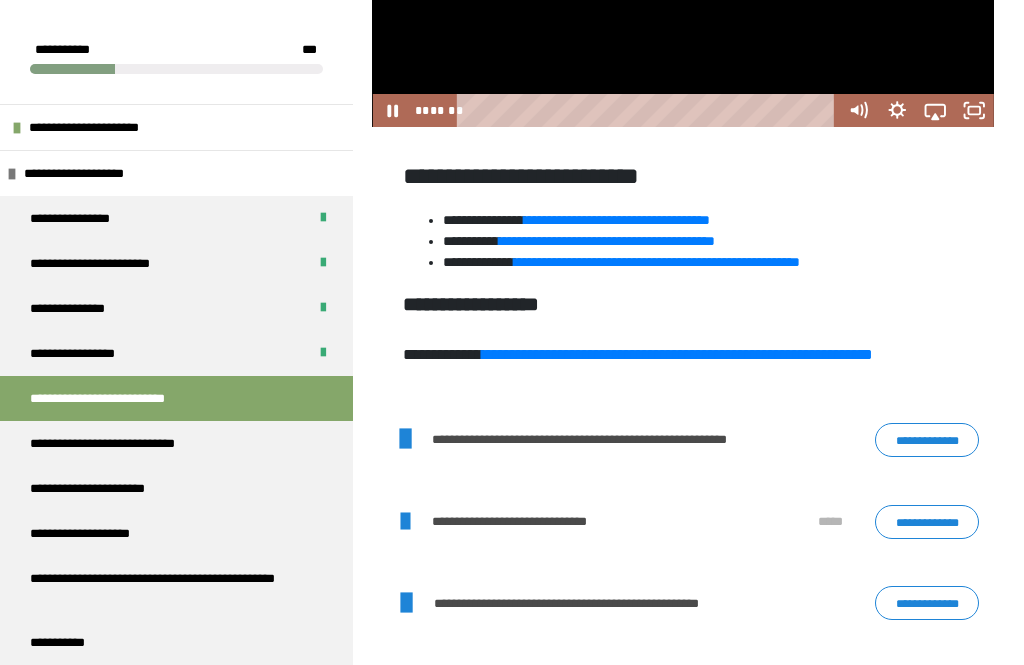 click 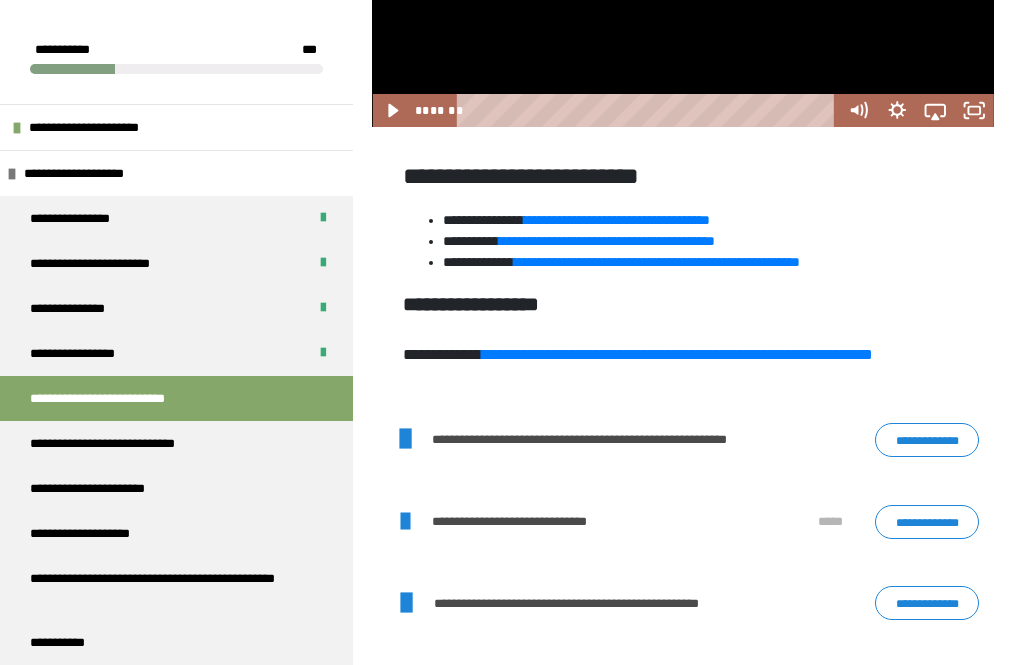 click 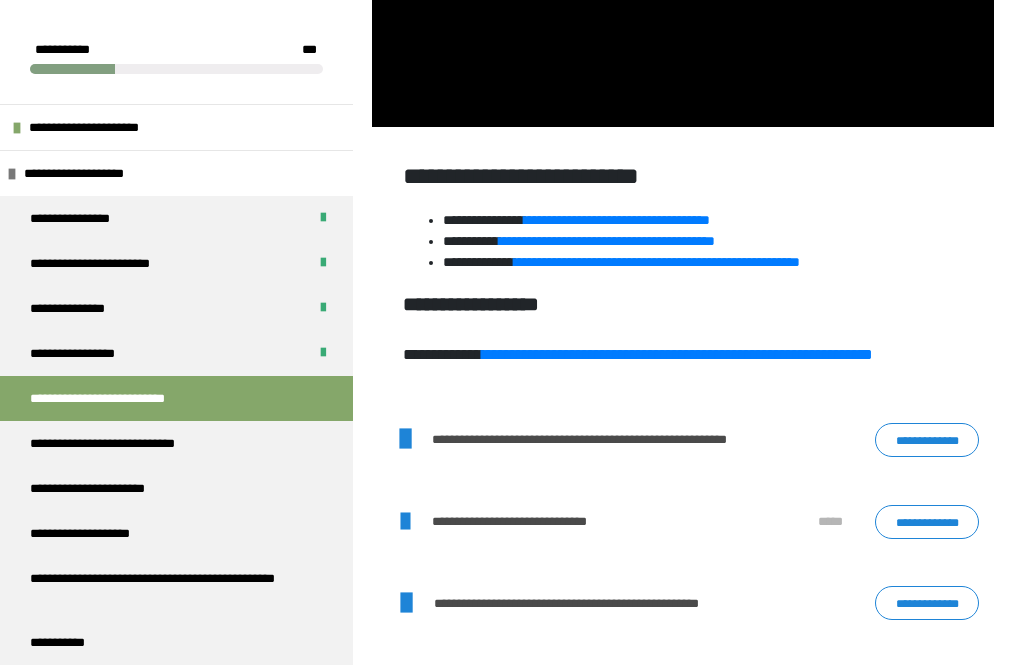click at bounding box center (683, -48) 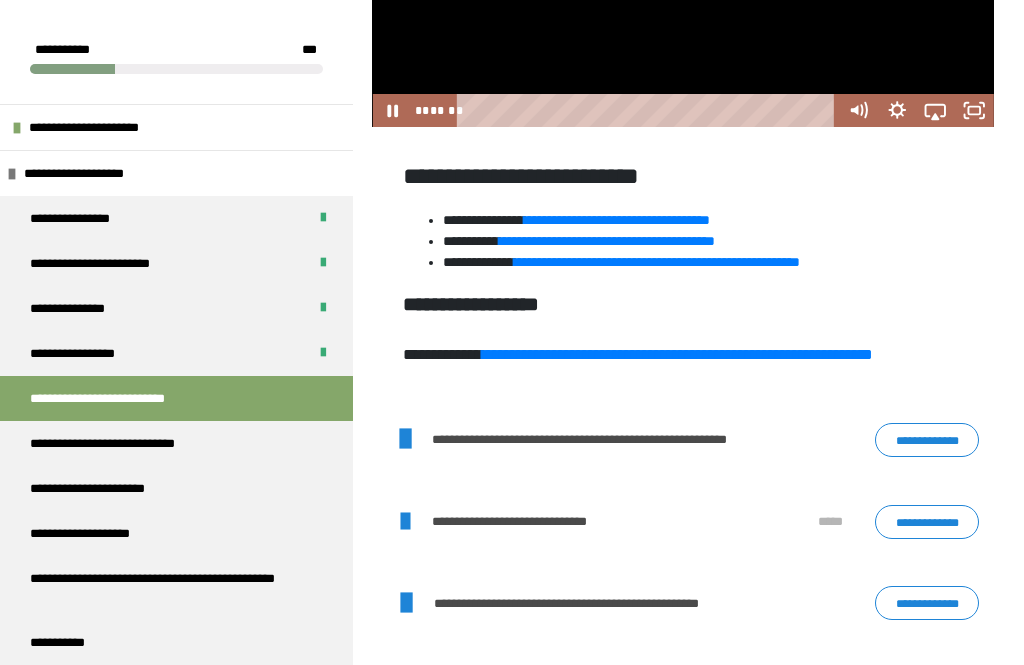 click on "**" 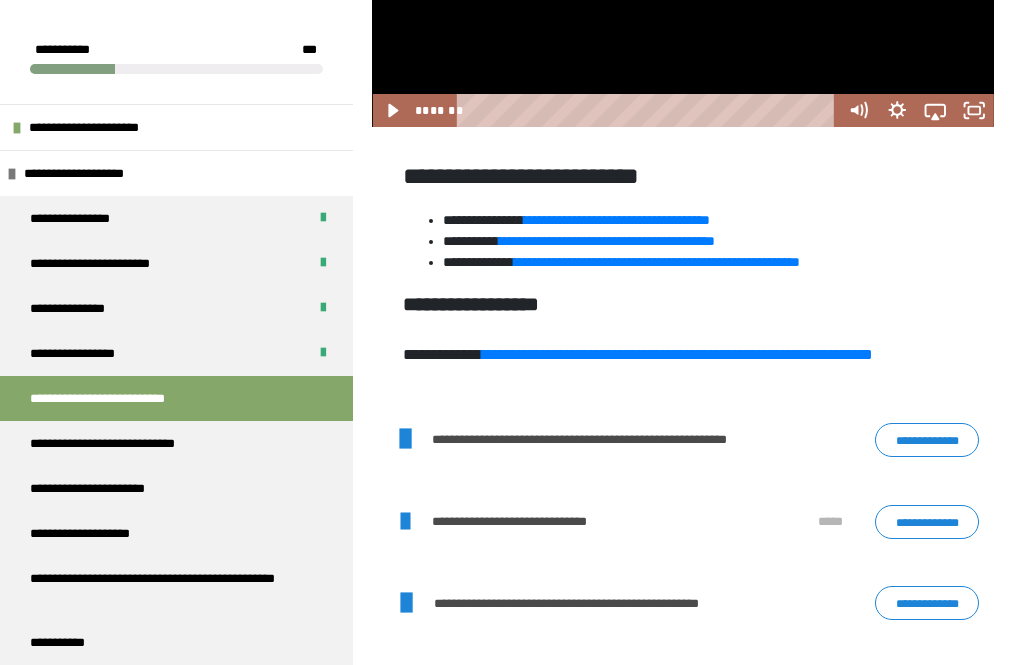 click 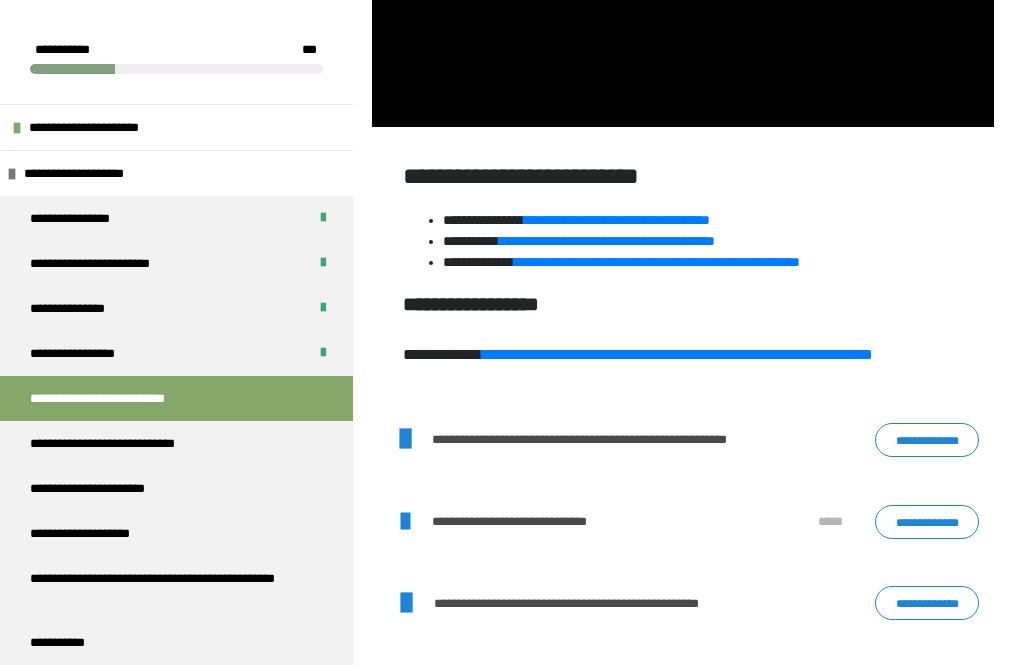 click at bounding box center [683, -48] 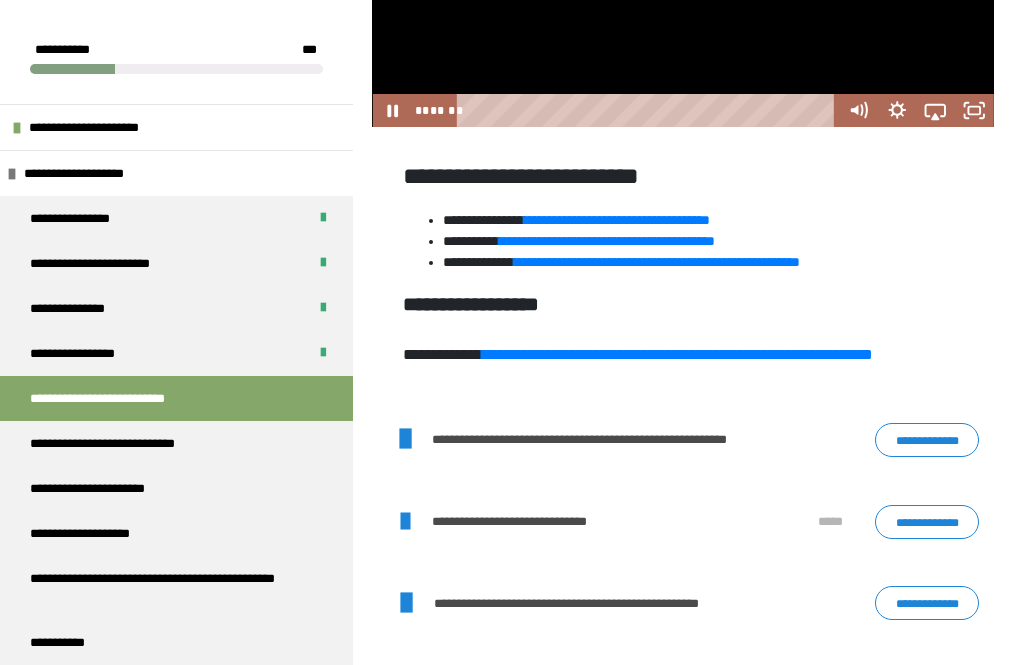 click on "**" 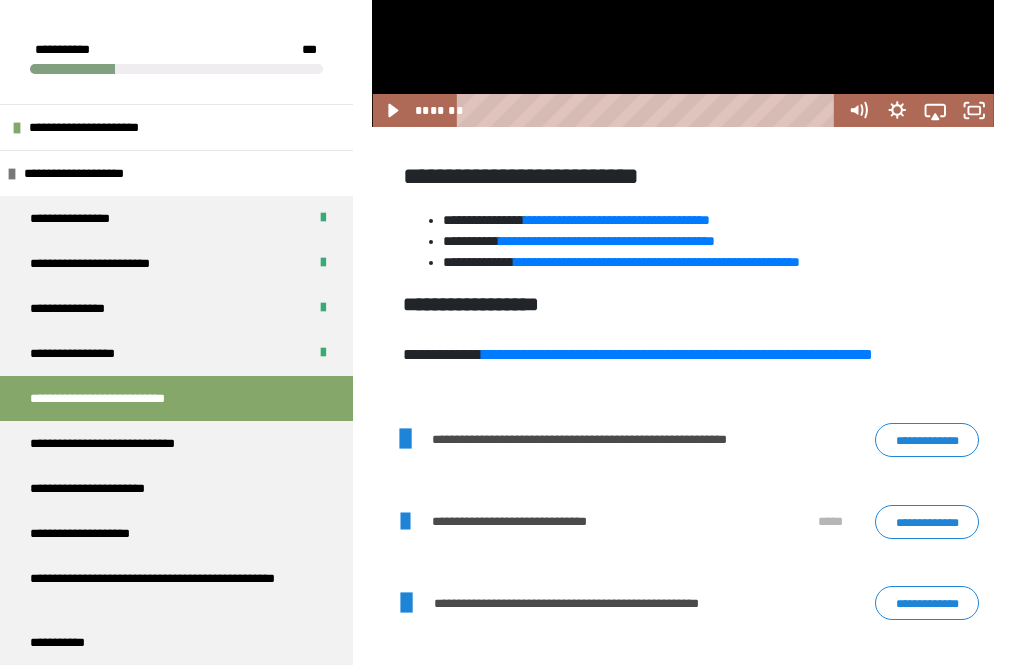 click 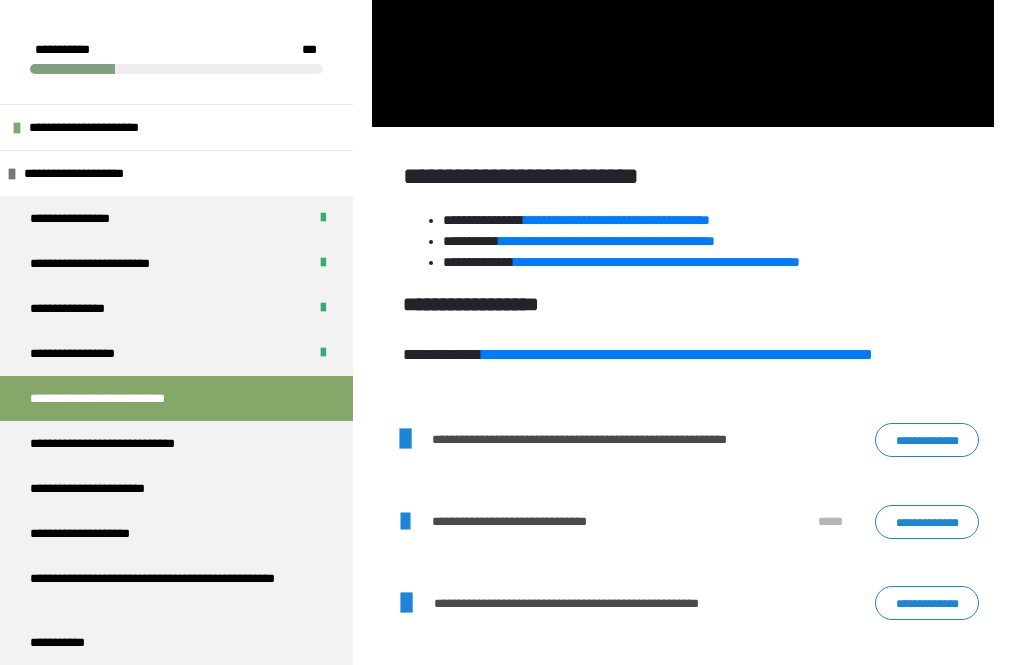 click at bounding box center [683, -48] 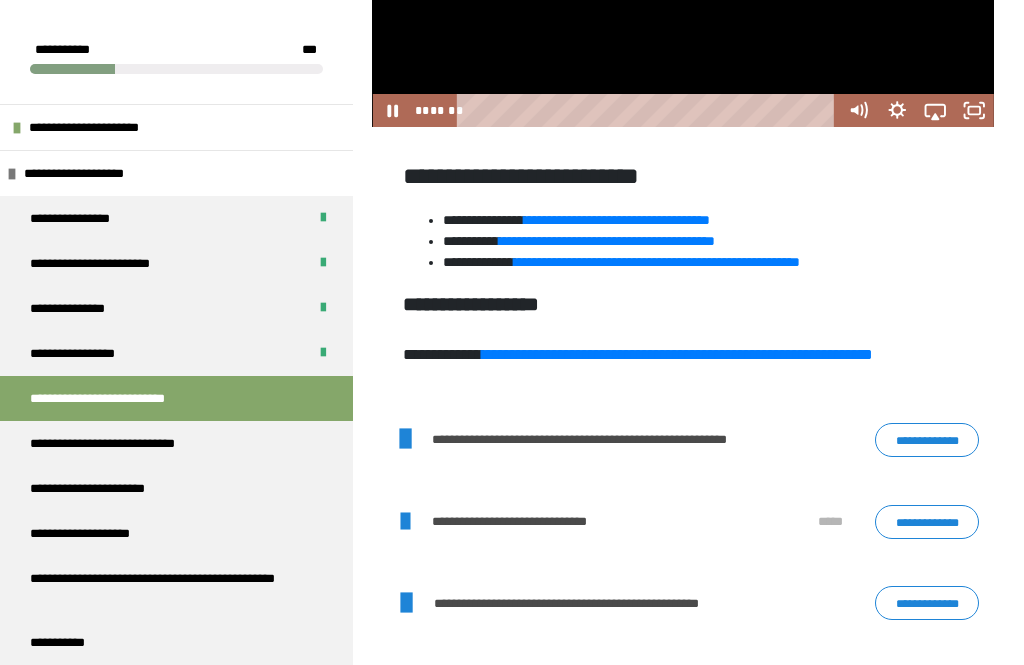 click 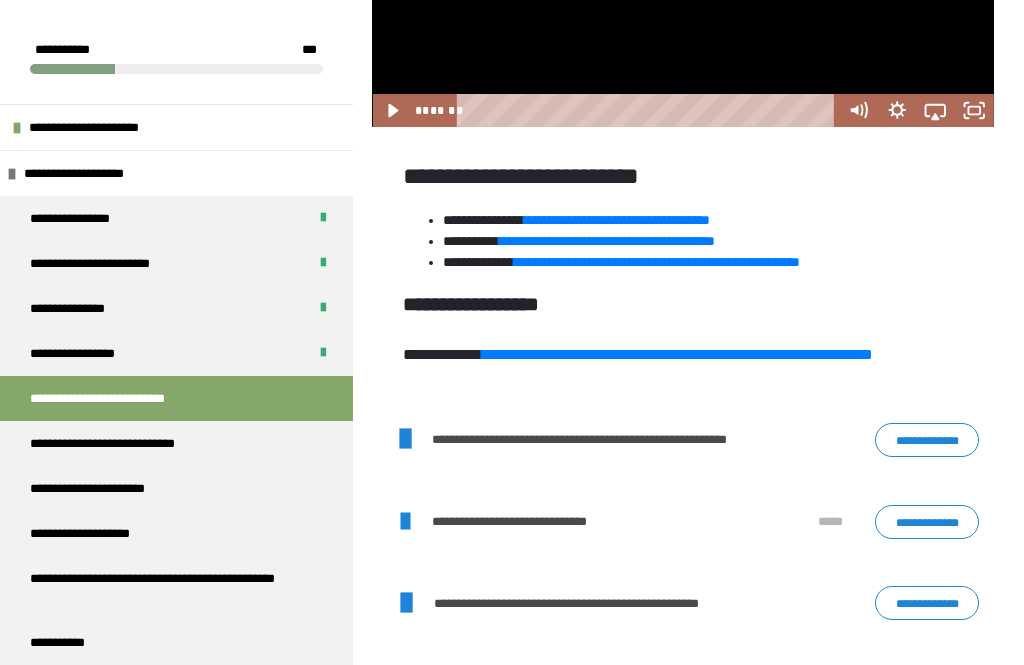 click at bounding box center [683, -48] 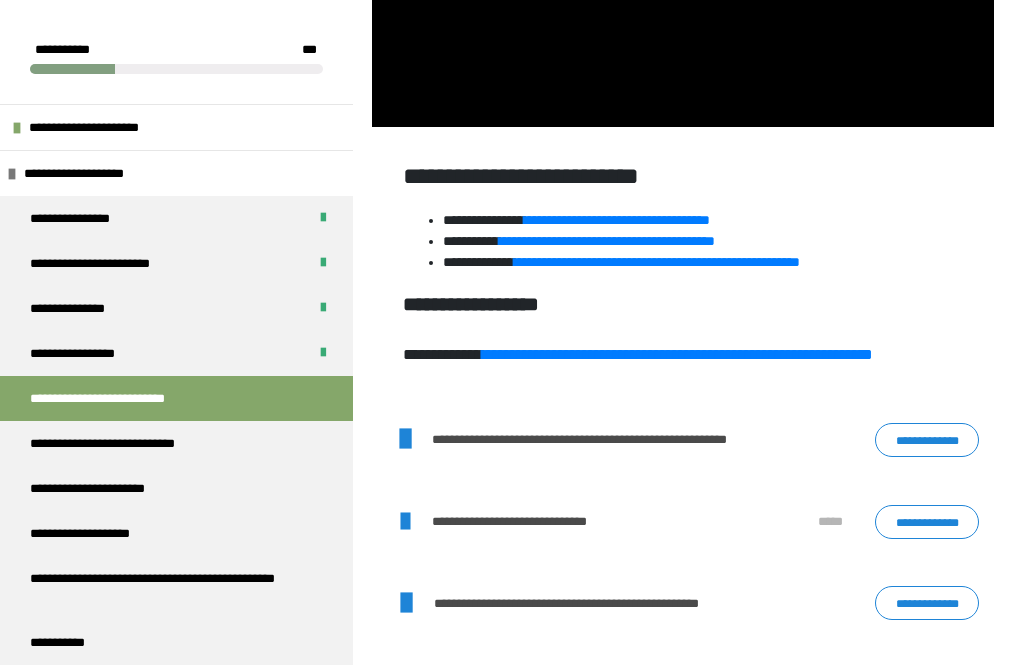click at bounding box center (683, -48) 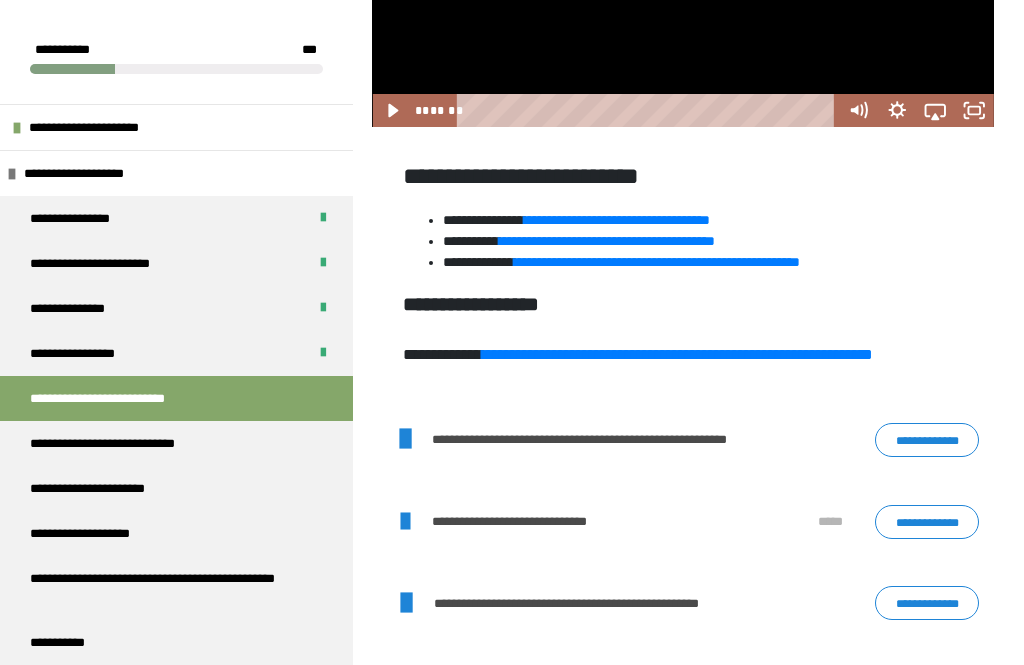 click 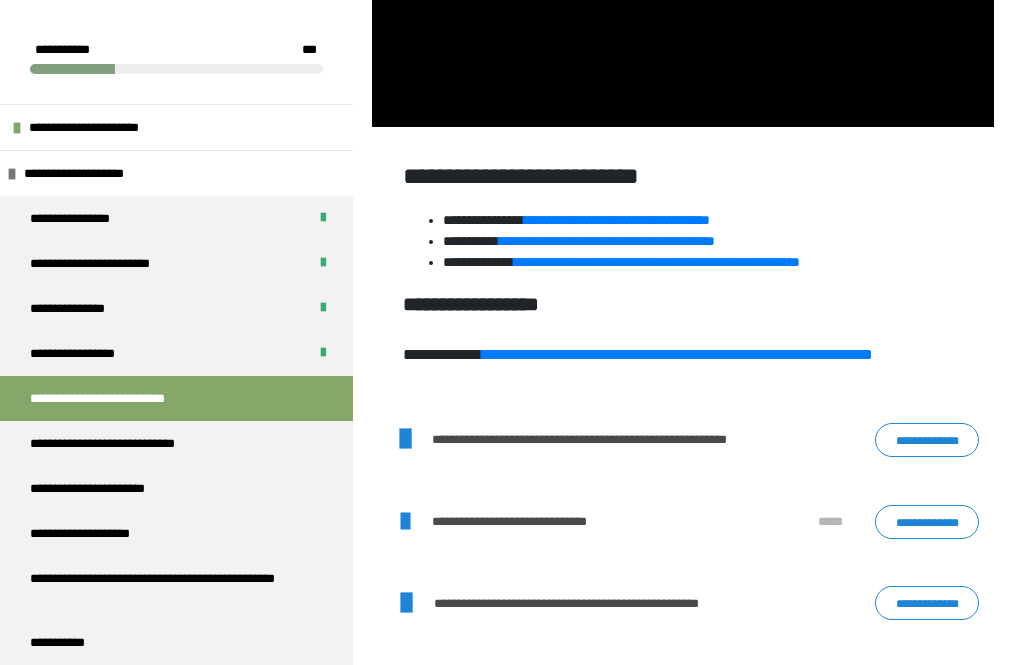 click at bounding box center [683, -48] 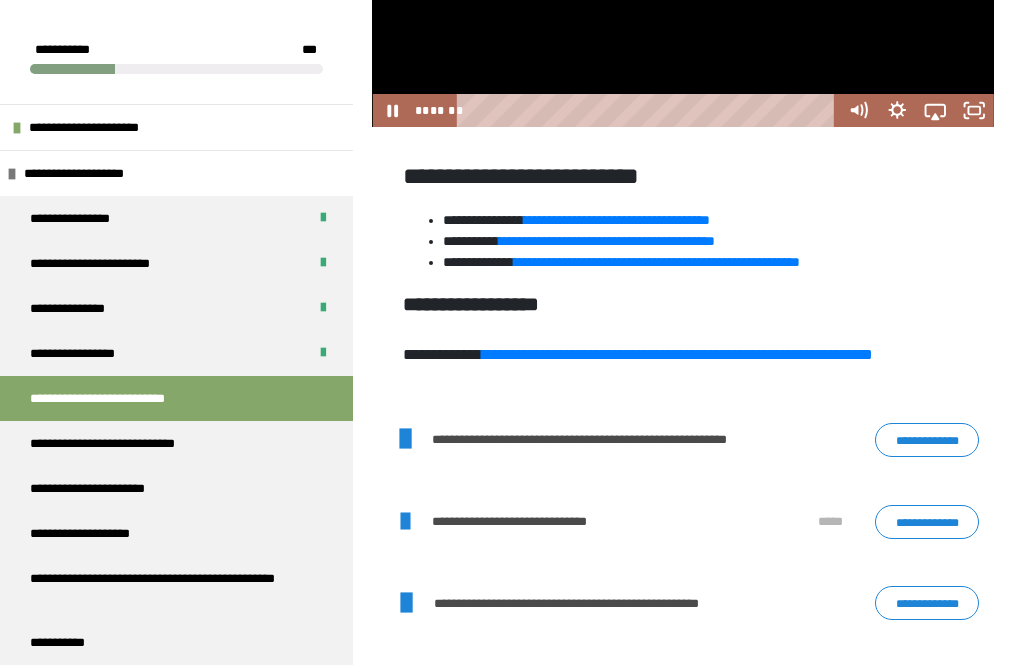 click 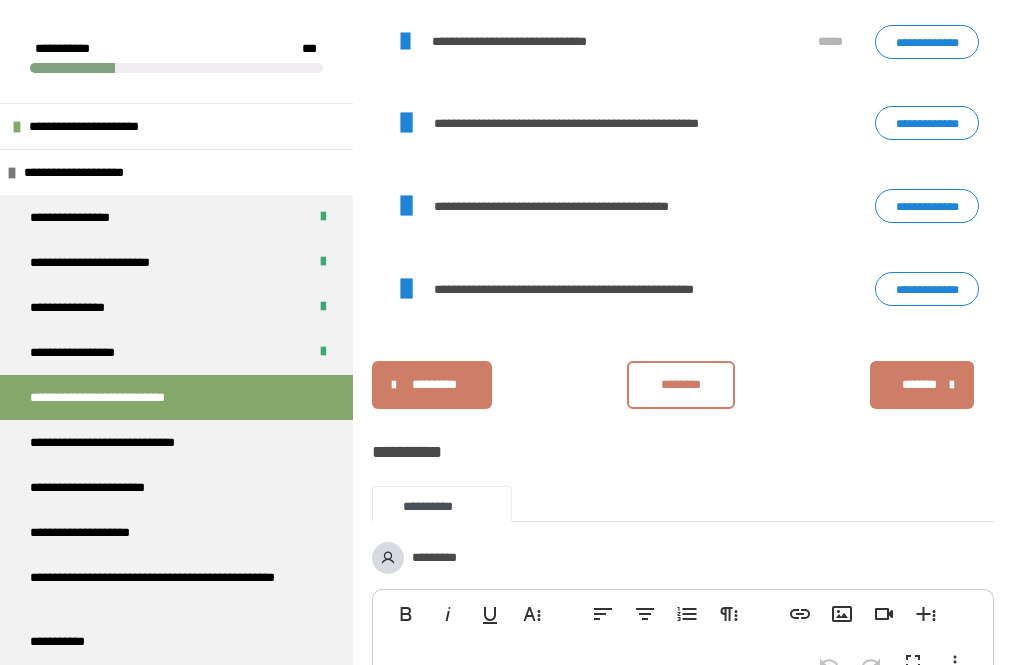 scroll, scrollTop: 1806, scrollLeft: 0, axis: vertical 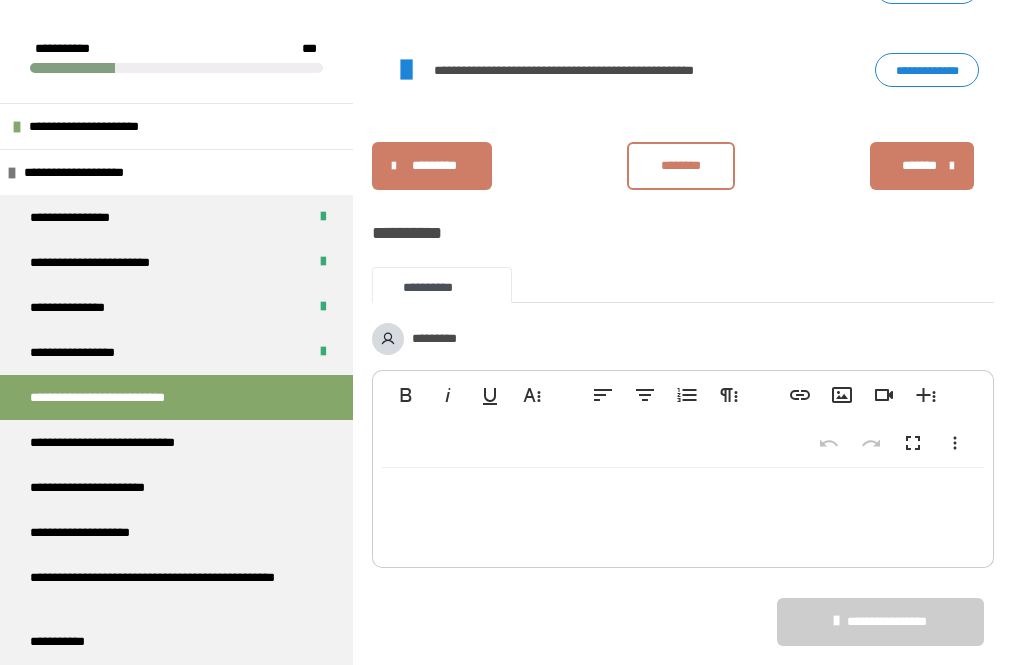 click on "********" at bounding box center (681, 166) 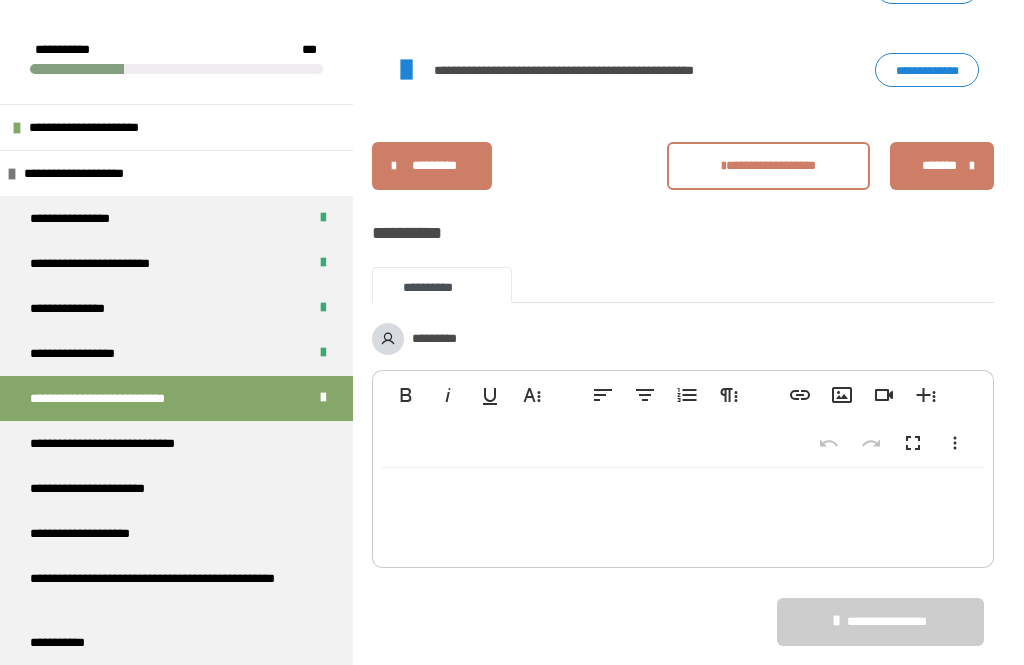 click on "**********" at bounding box center (119, 443) 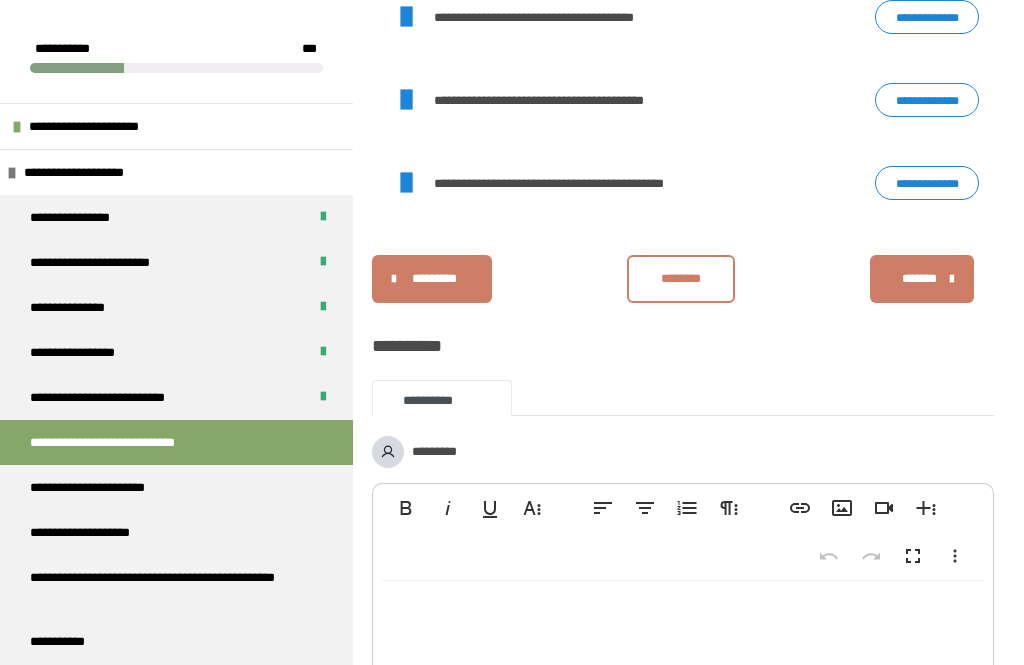 scroll, scrollTop: 2257, scrollLeft: 0, axis: vertical 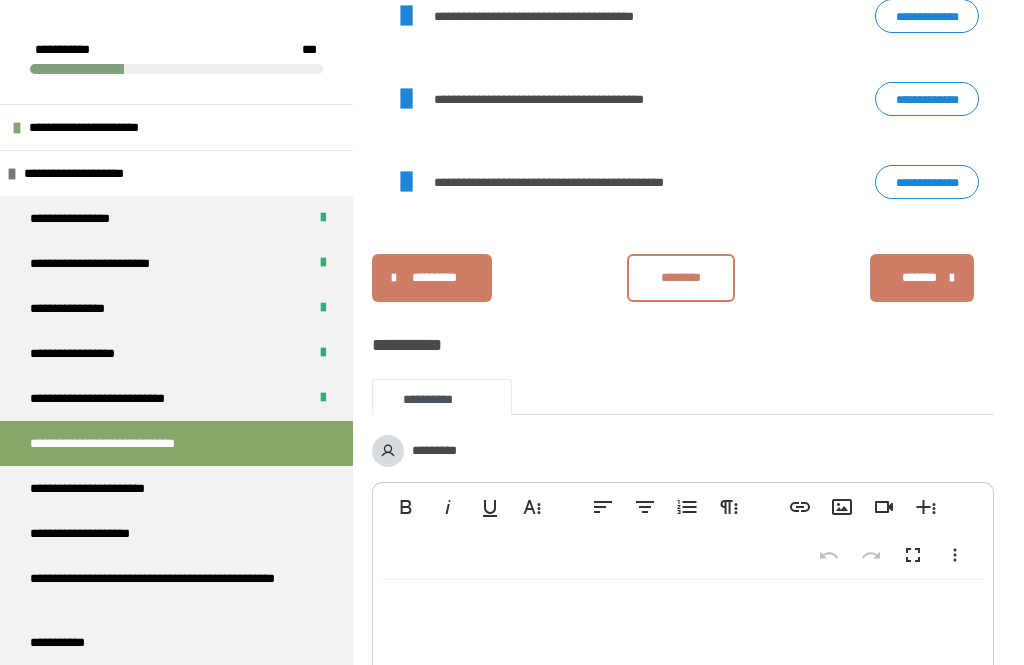 click on "*******" at bounding box center [458, -66] 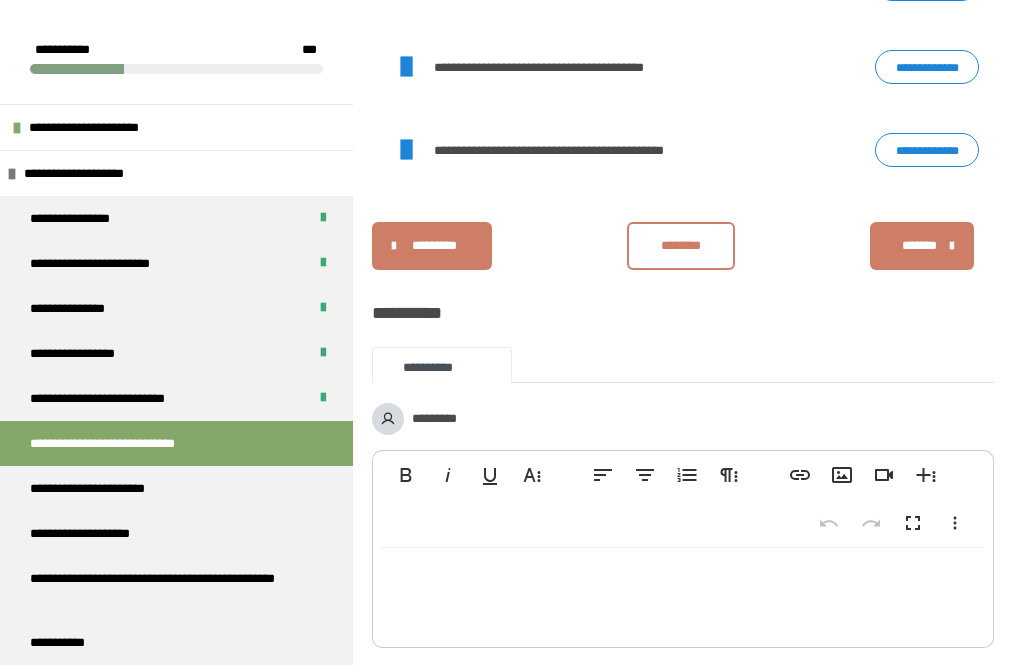 click on "**********" at bounding box center (927, -97) 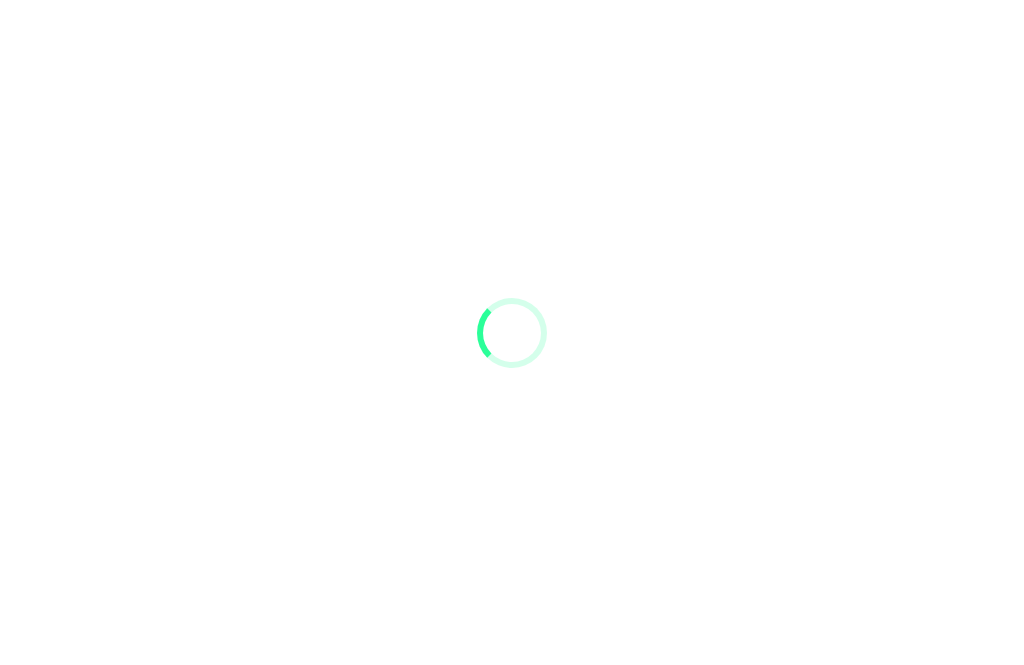 scroll, scrollTop: 0, scrollLeft: 0, axis: both 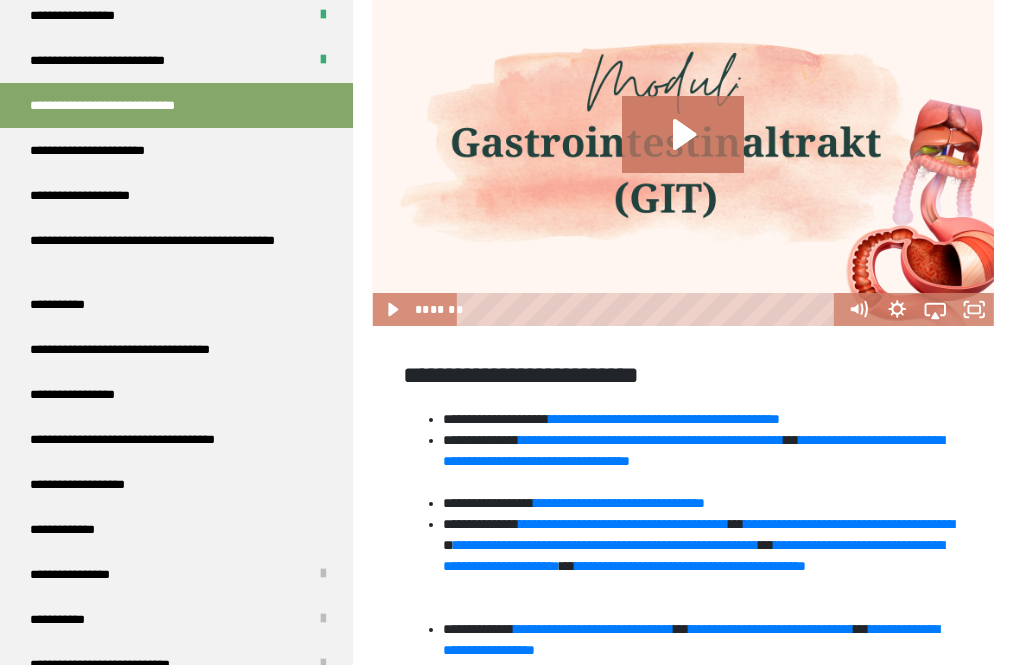 click 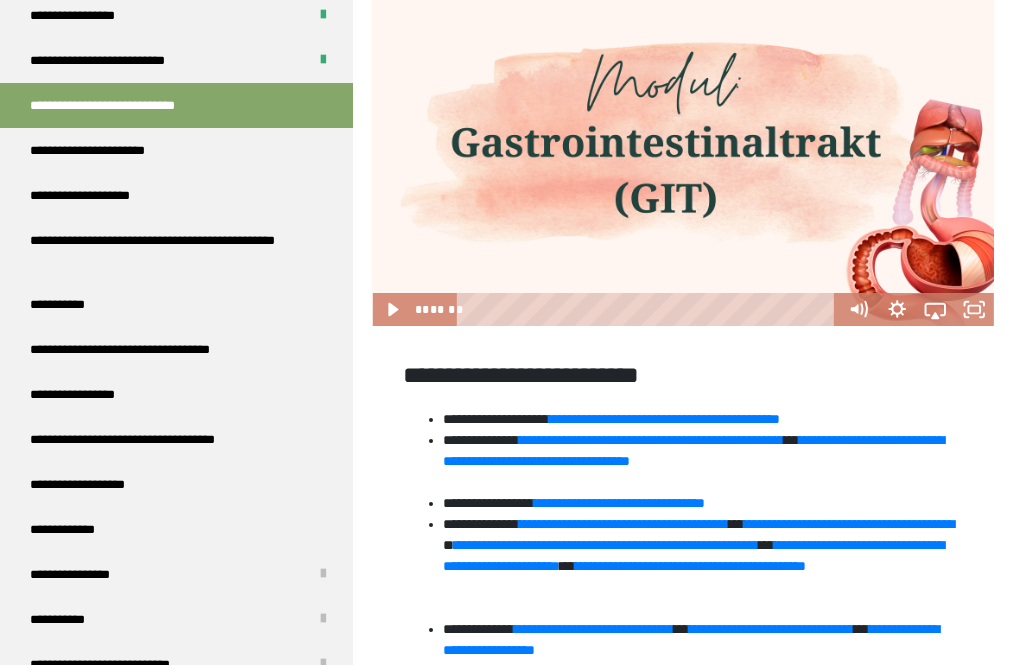click at bounding box center (683, 151) 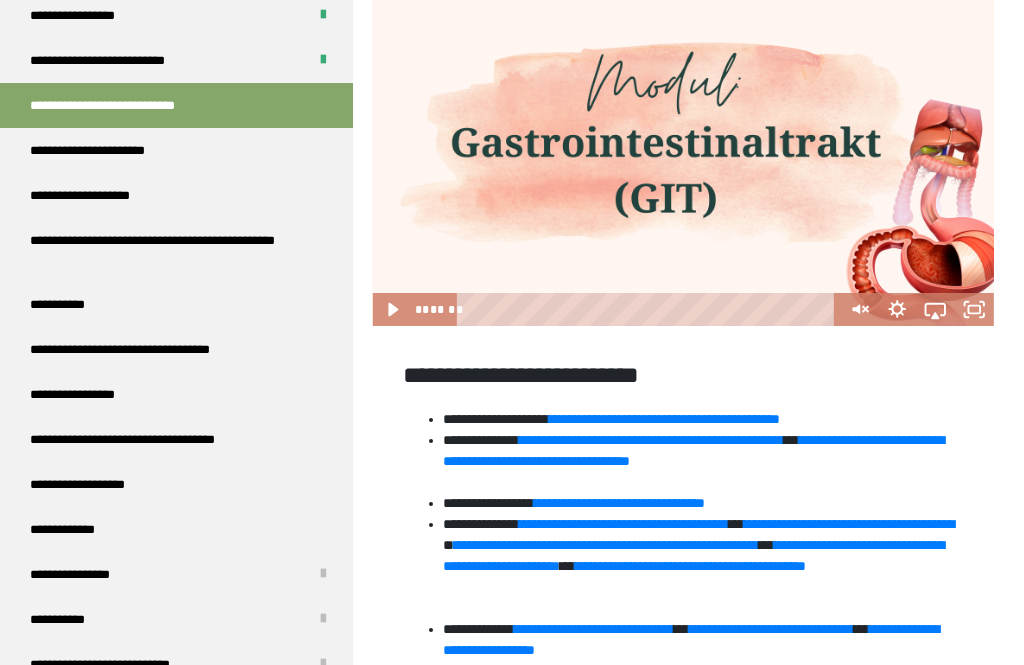 click at bounding box center [683, 151] 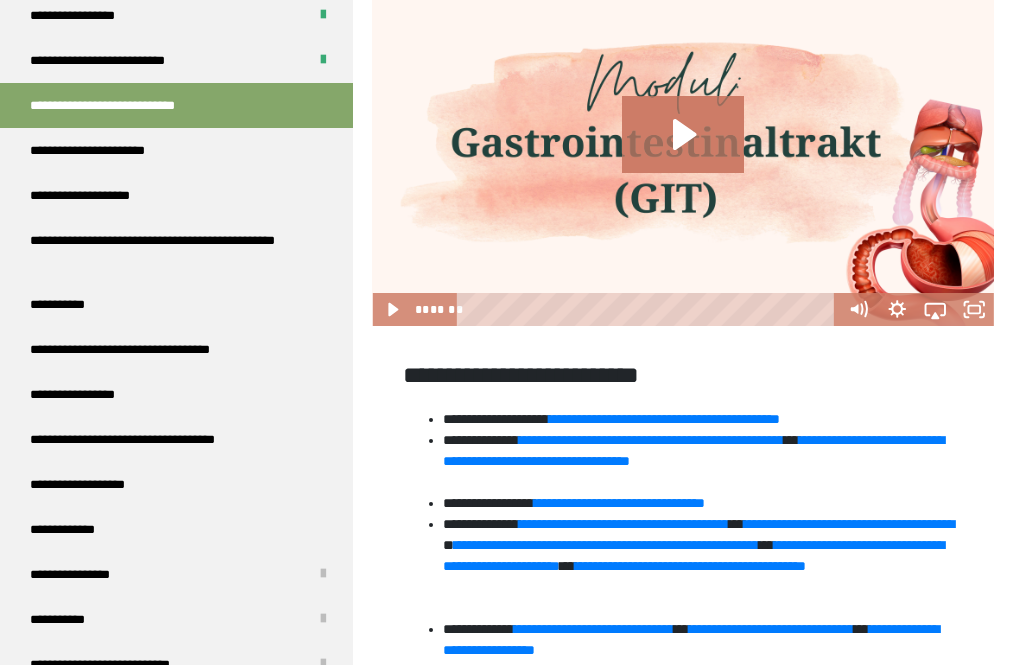 click 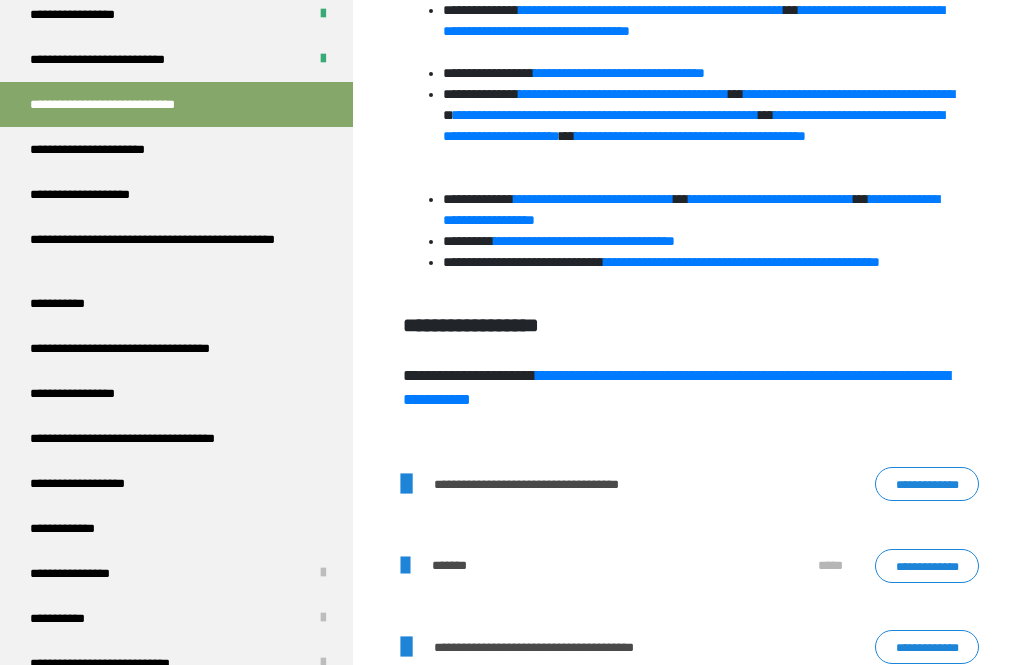 scroll, scrollTop: 1467, scrollLeft: 0, axis: vertical 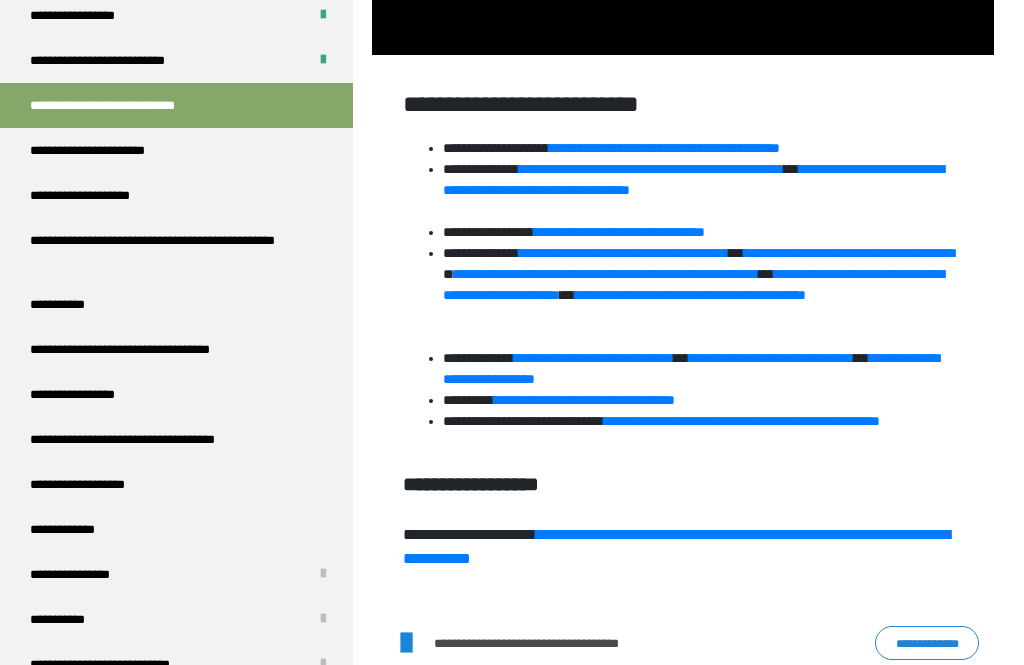 click on "**********" at bounding box center [683, -137] 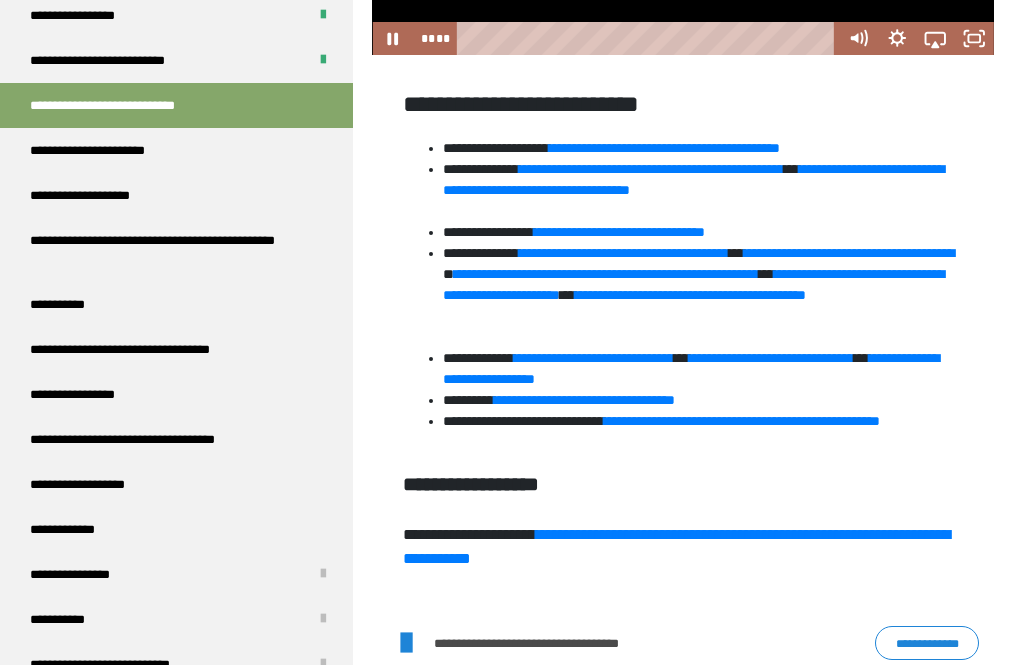 click 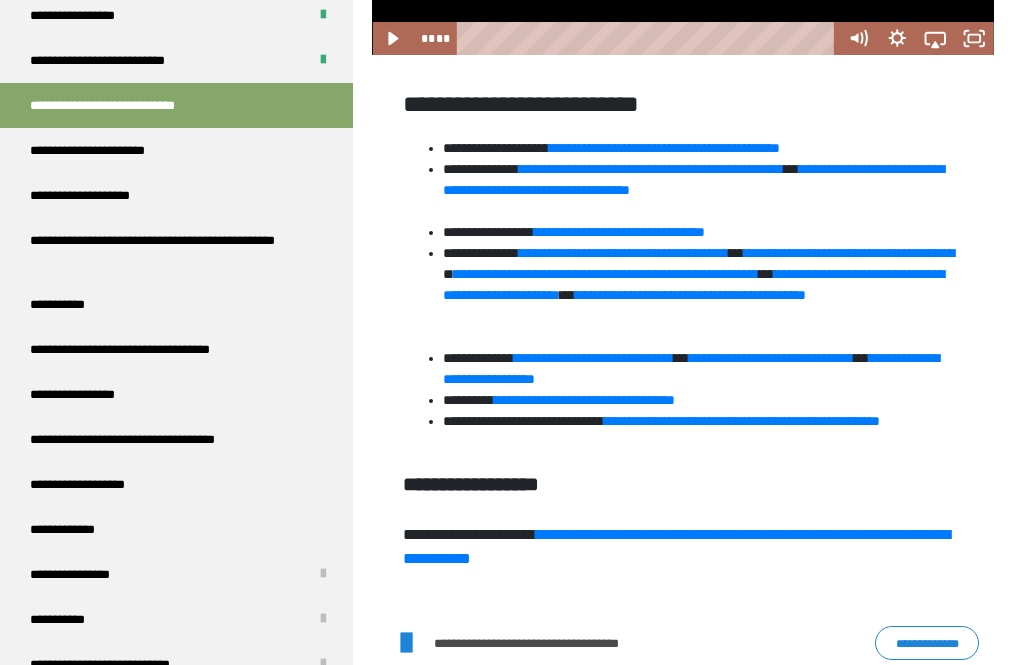 click 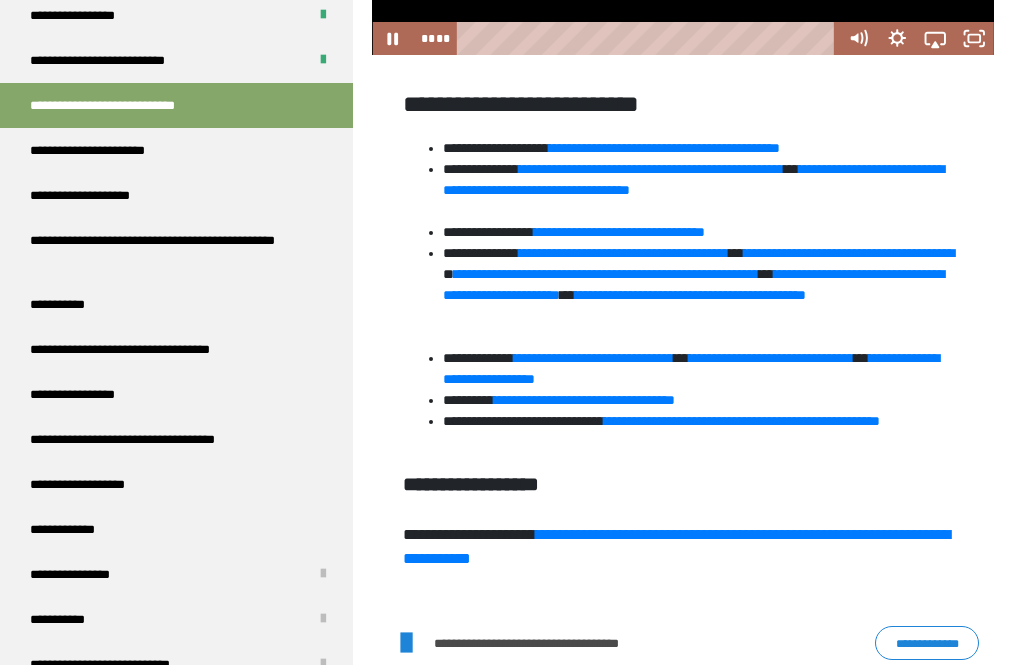 click 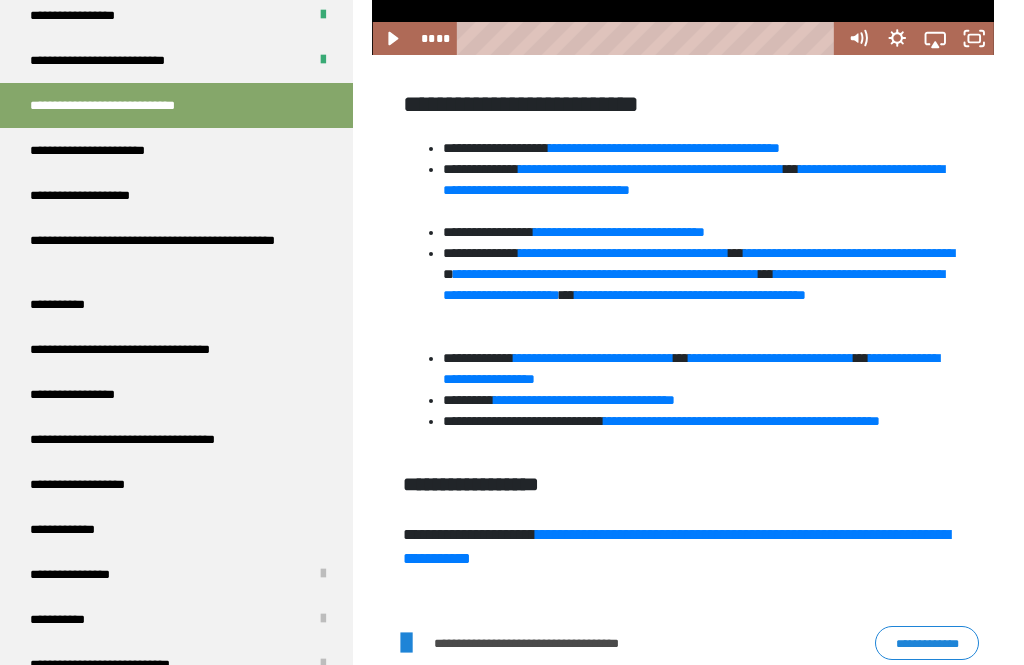 click 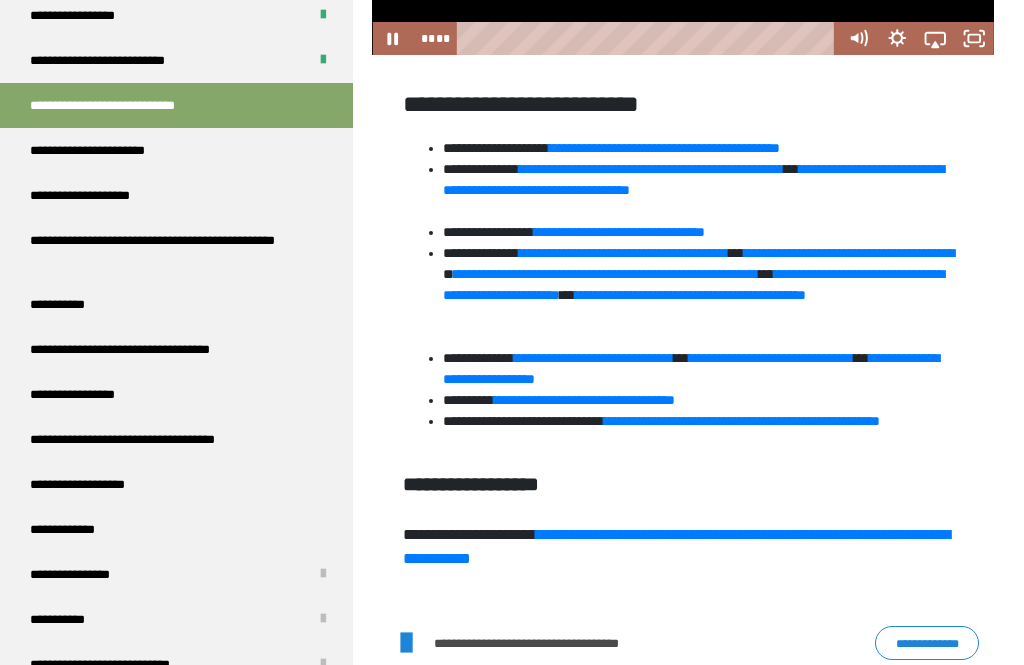 click 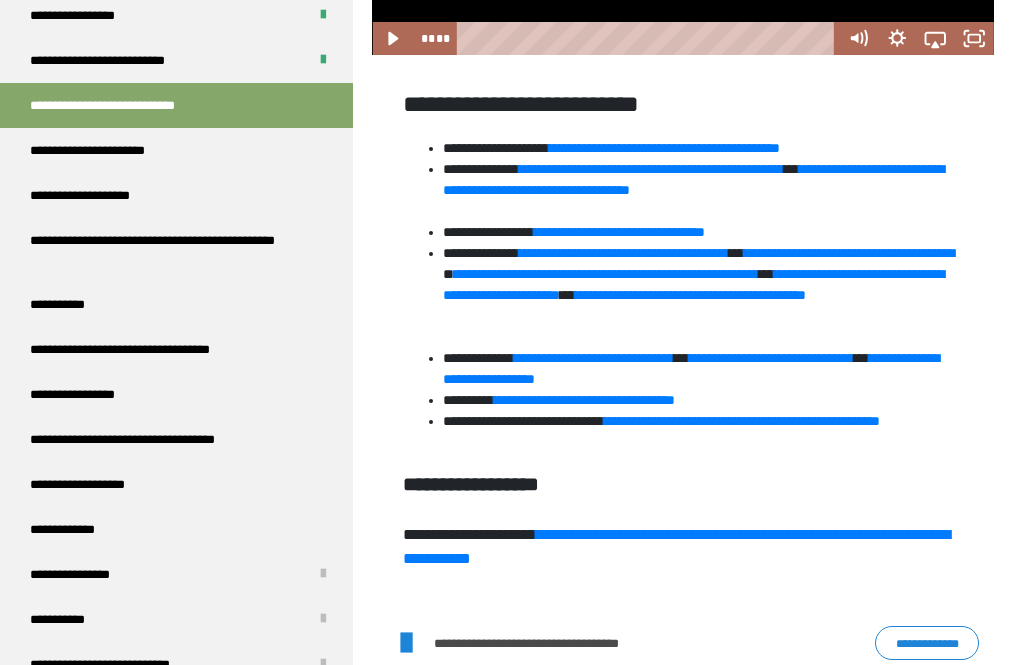click 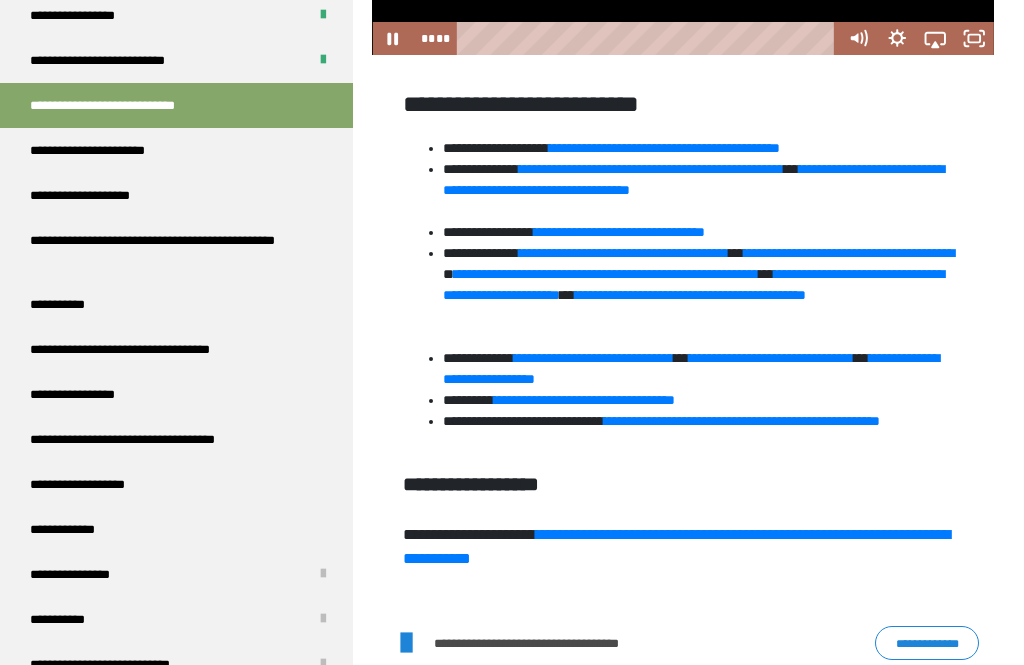 click 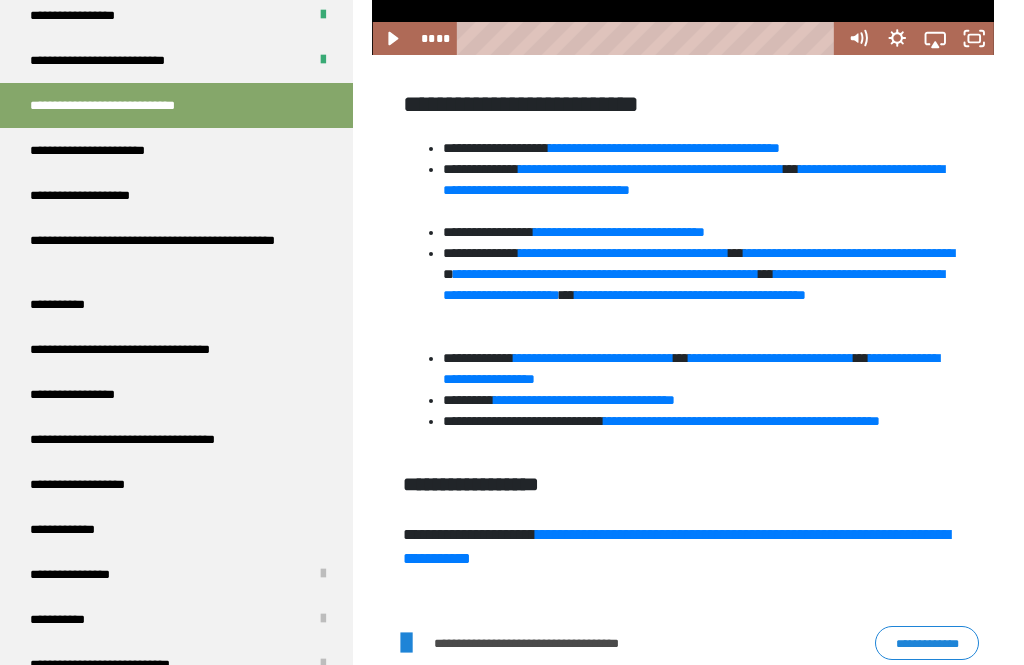 click 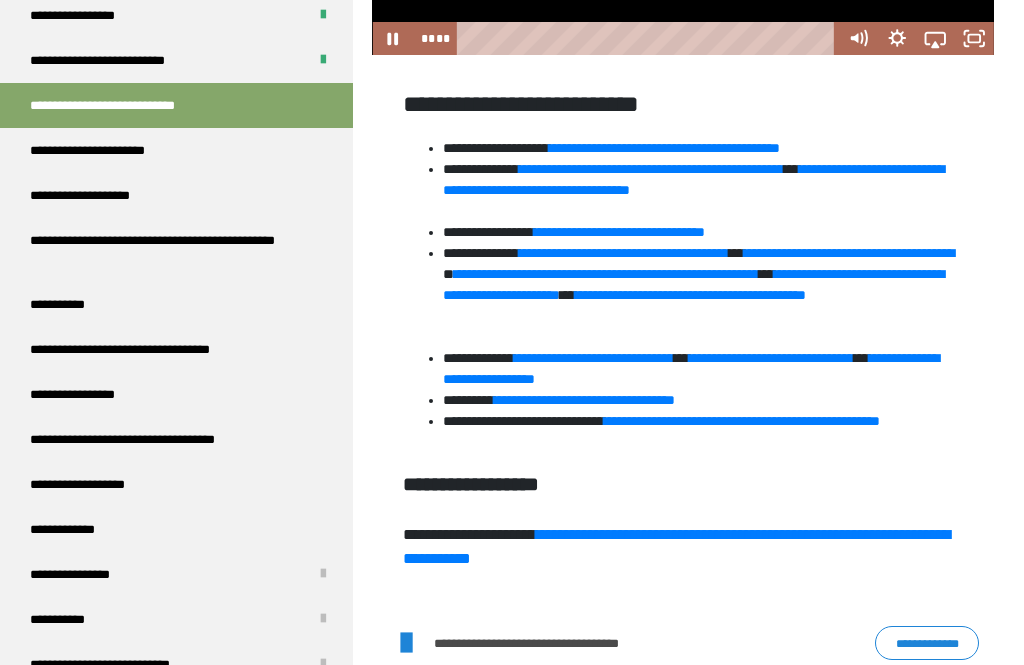 click 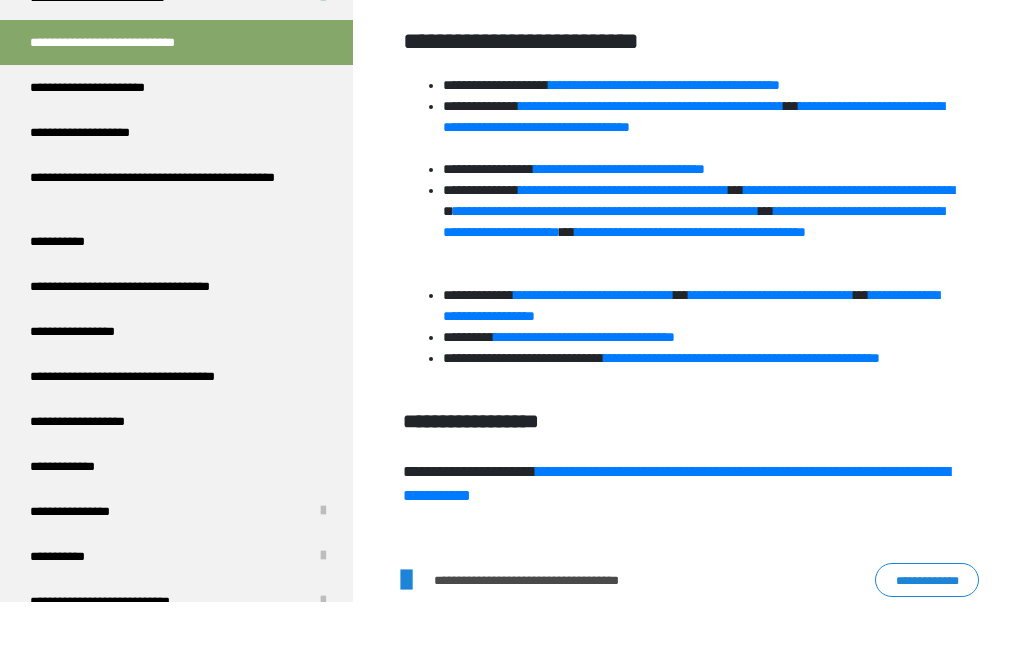 scroll, scrollTop: 367, scrollLeft: 0, axis: vertical 